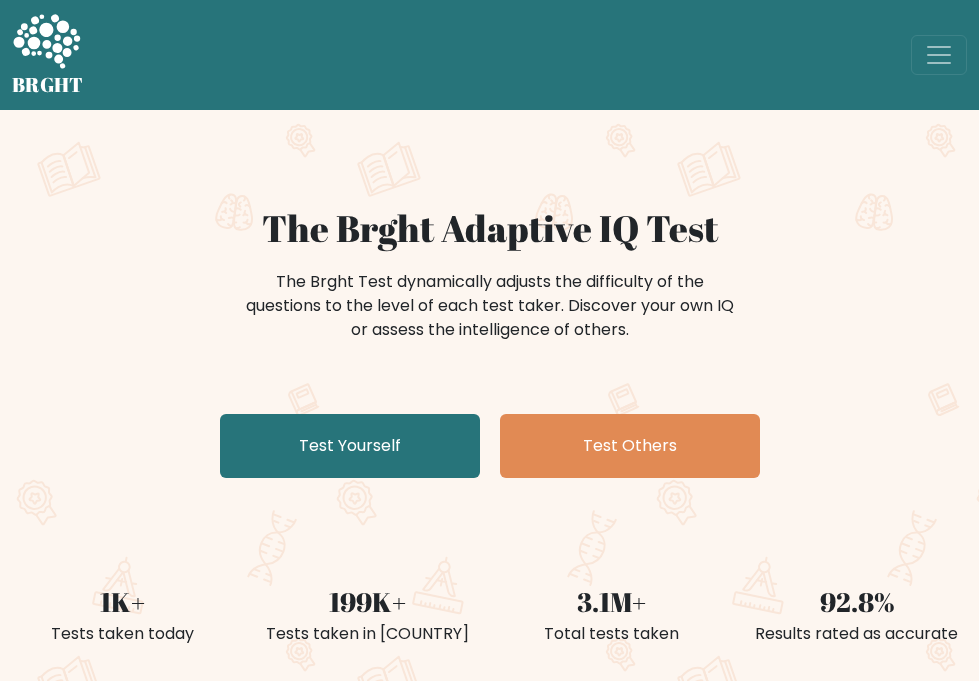 scroll, scrollTop: 0, scrollLeft: 0, axis: both 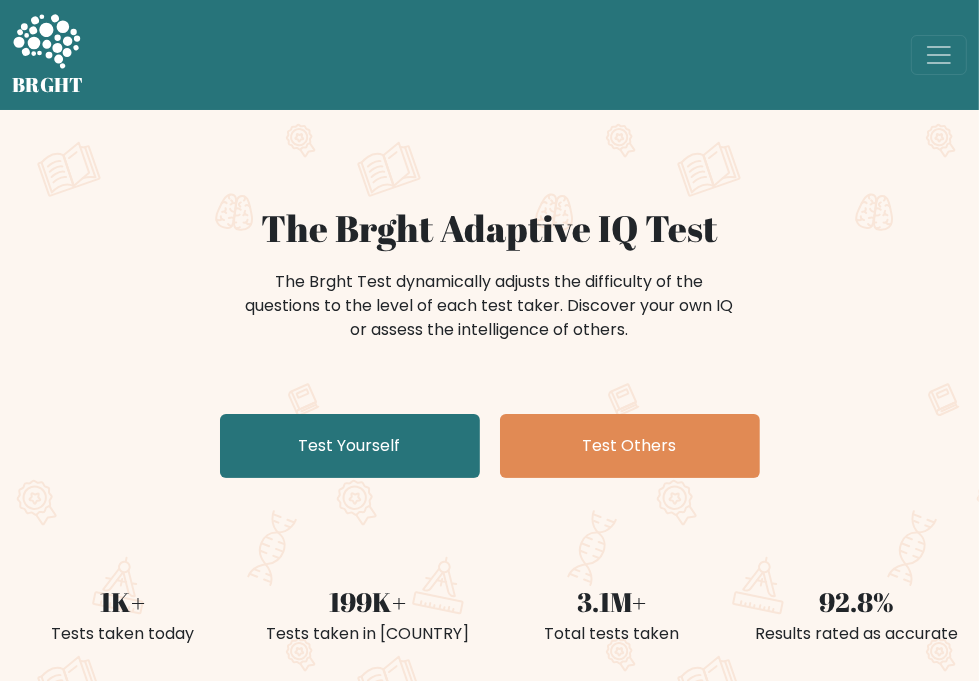 click on "The Brght Test dynamically adjusts the difficulty of the questions to the level of each test taker. Discover your own IQ or assess the intelligence of others." at bounding box center [490, 316] 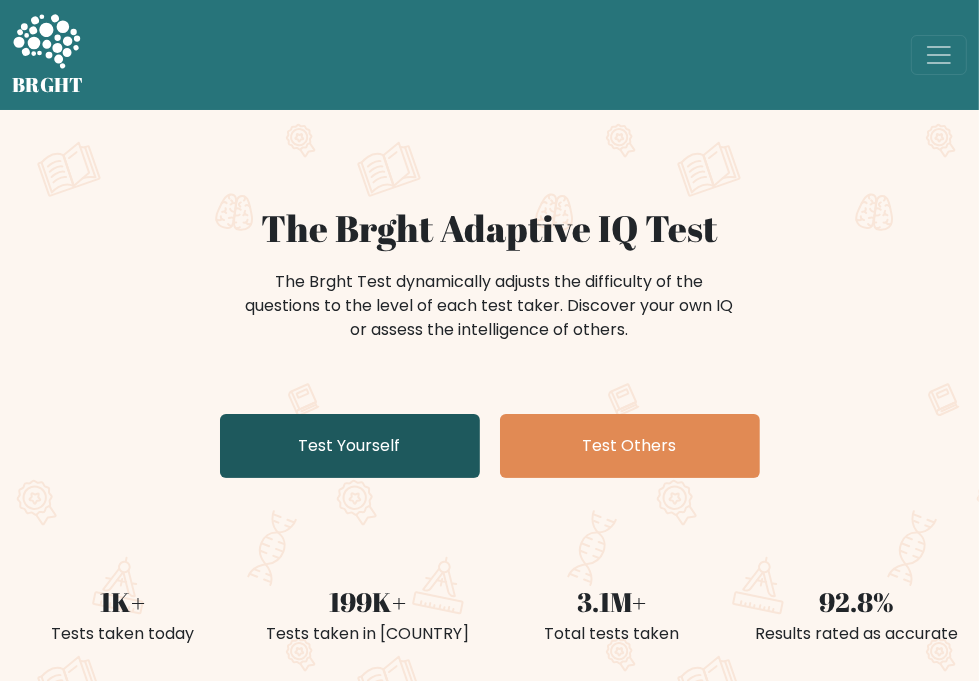click on "Test Yourself" at bounding box center (350, 446) 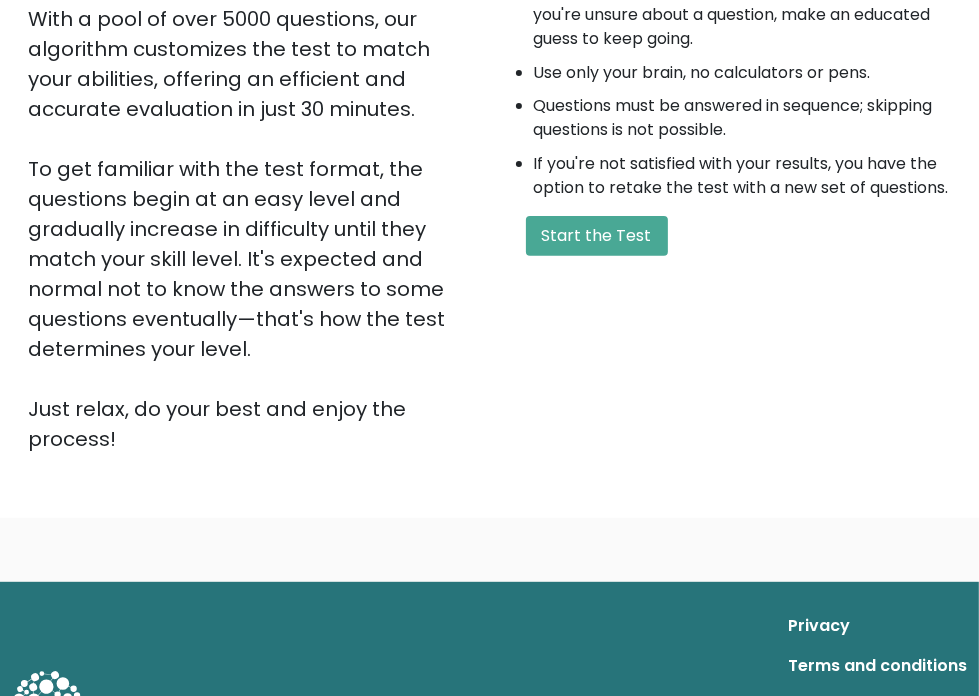 scroll, scrollTop: 404, scrollLeft: 0, axis: vertical 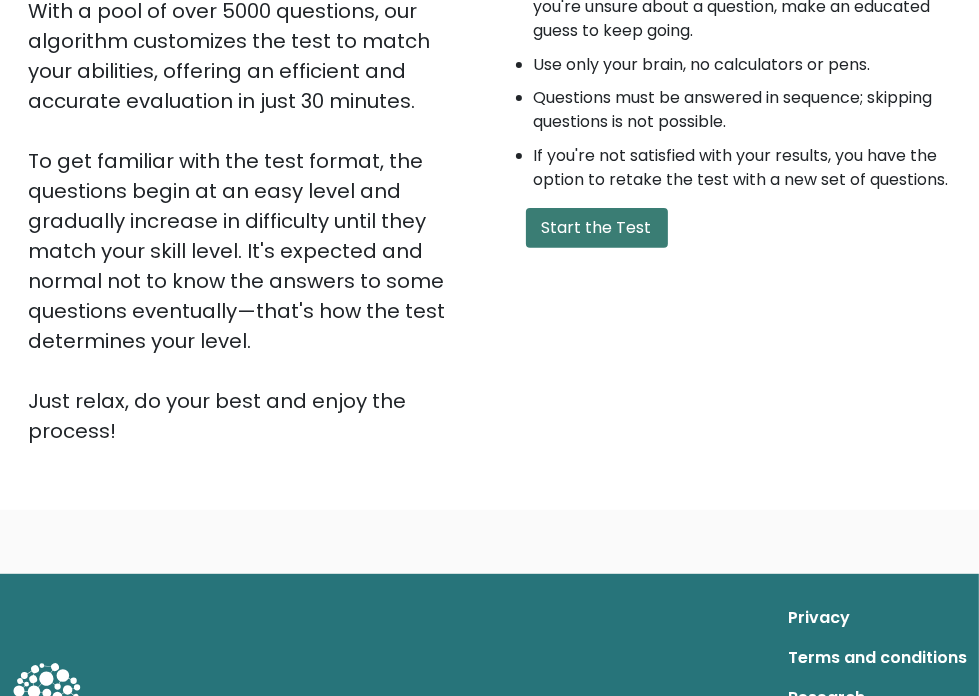 click on "Start the Test" at bounding box center (597, 228) 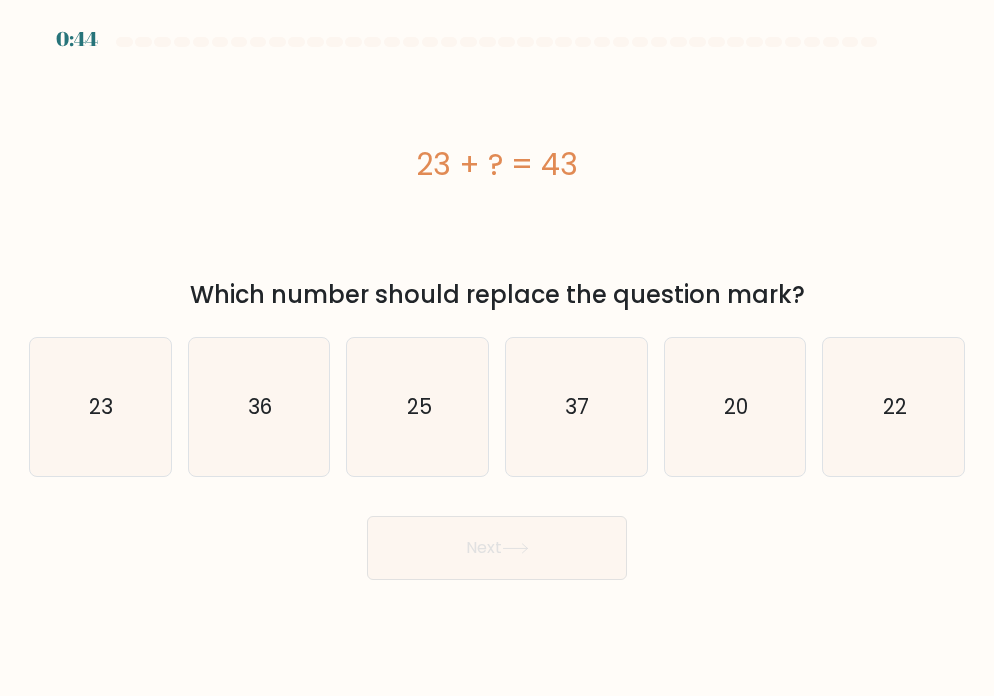 scroll, scrollTop: 0, scrollLeft: 0, axis: both 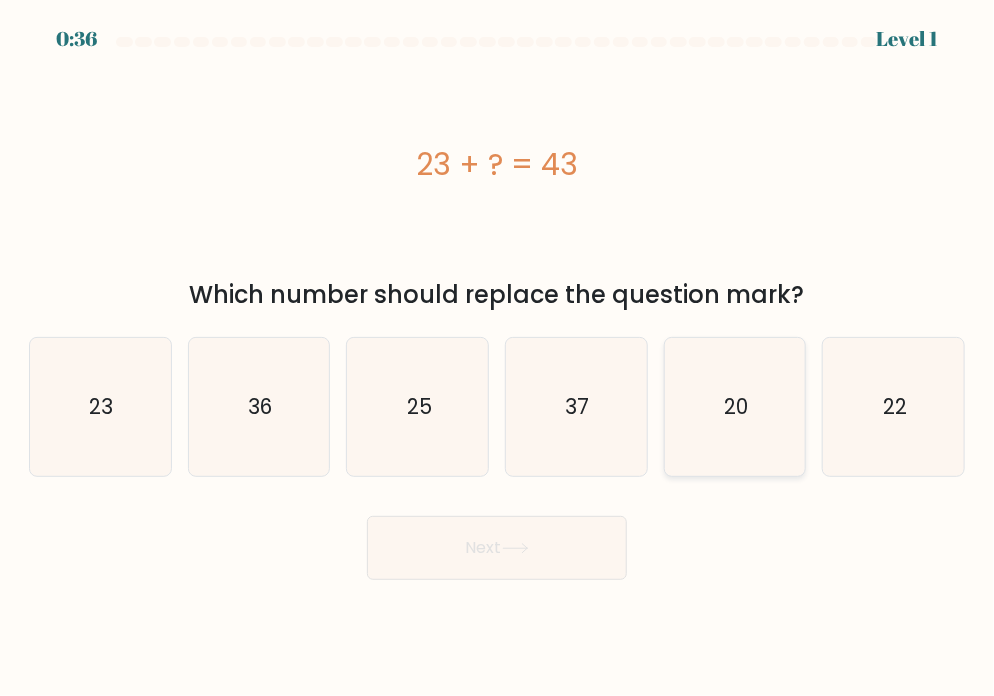click on "20" 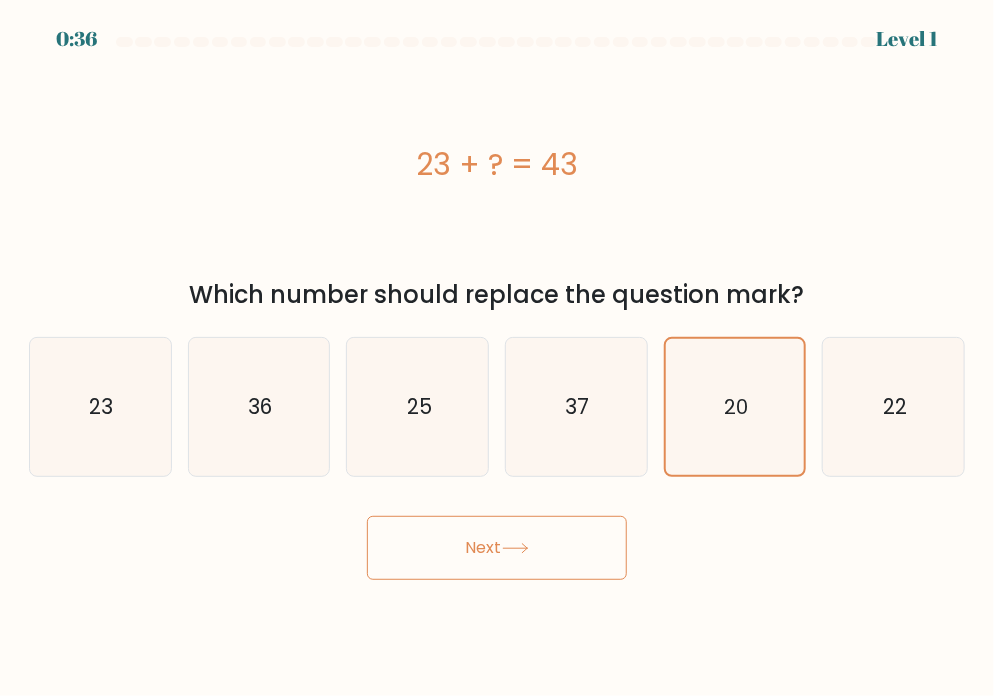 click on "Next" at bounding box center (497, 548) 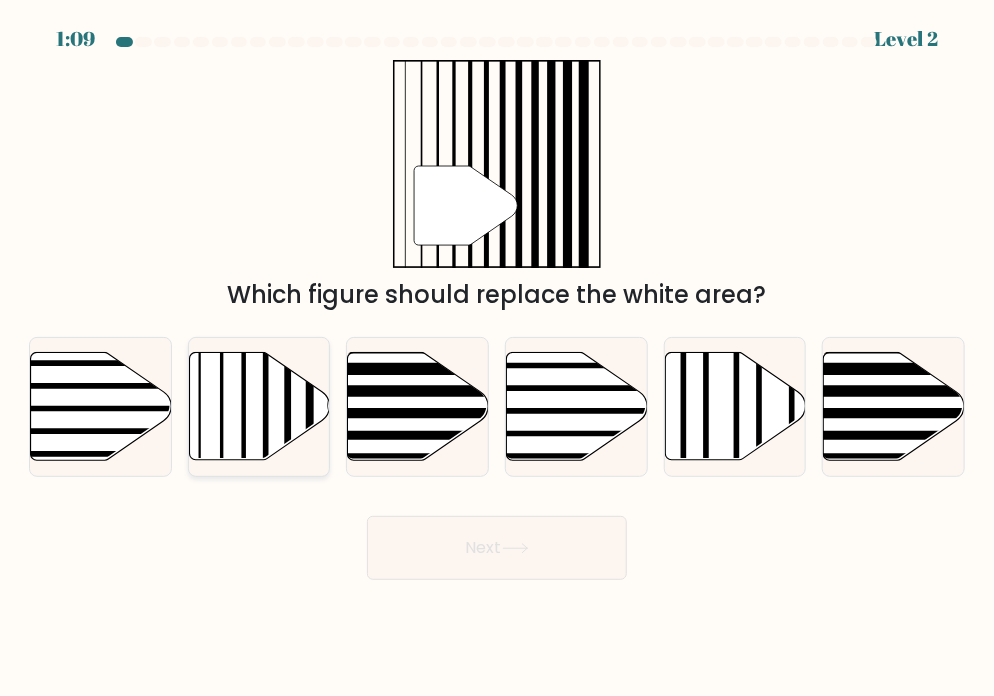 click 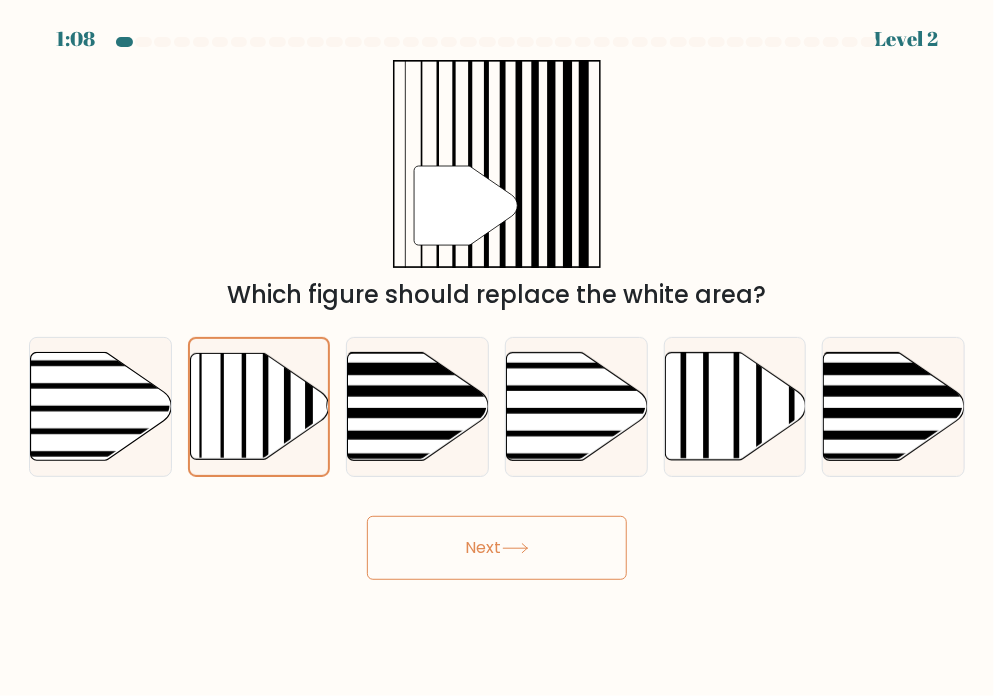 click on "Next" at bounding box center (497, 548) 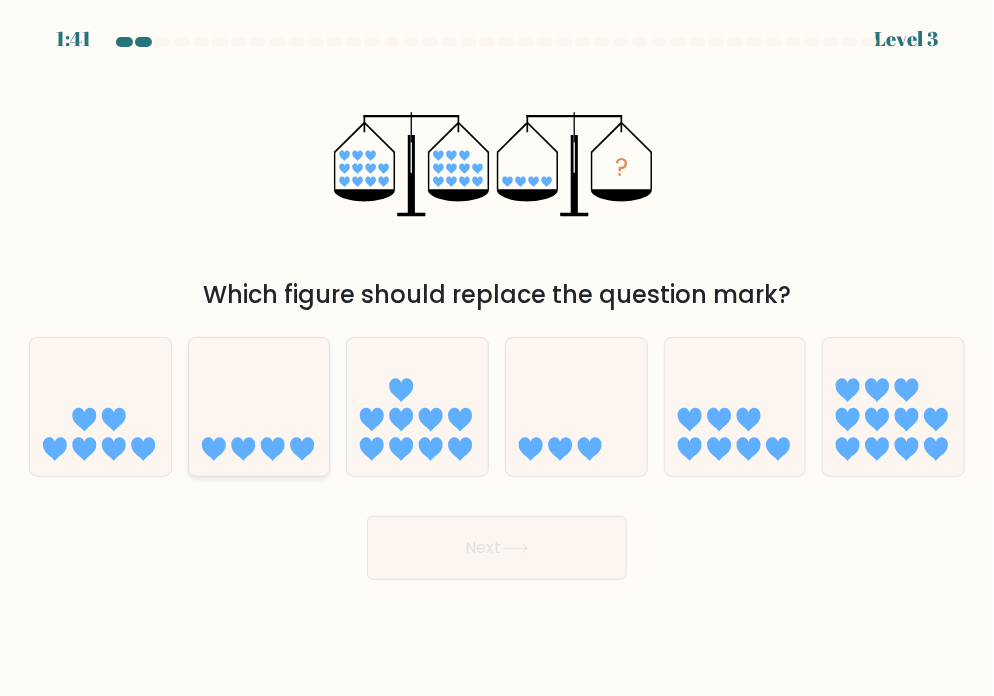 click 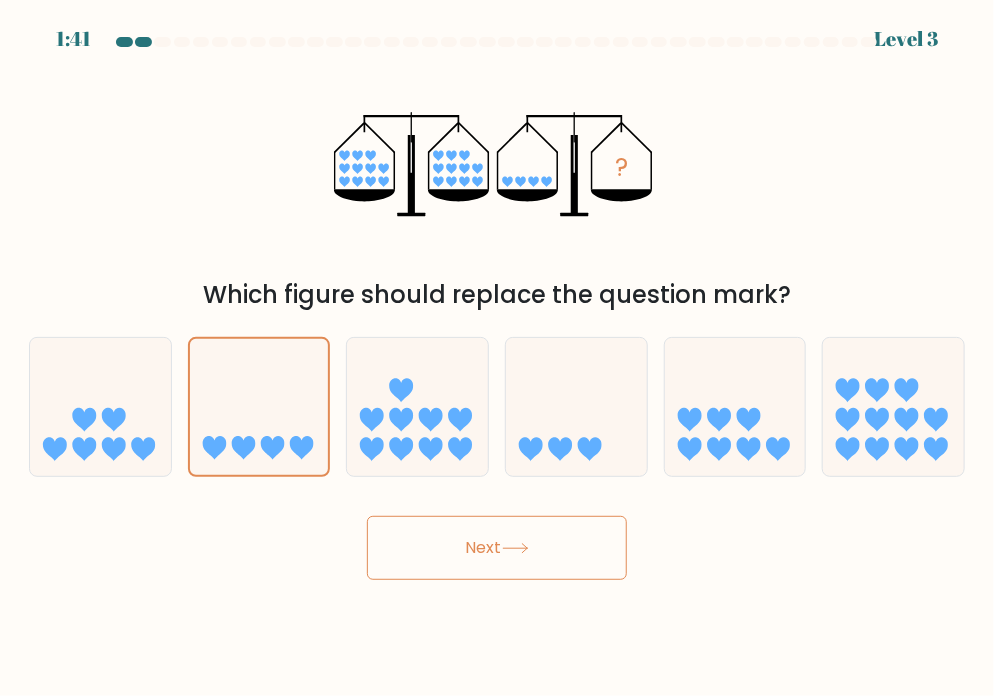 click 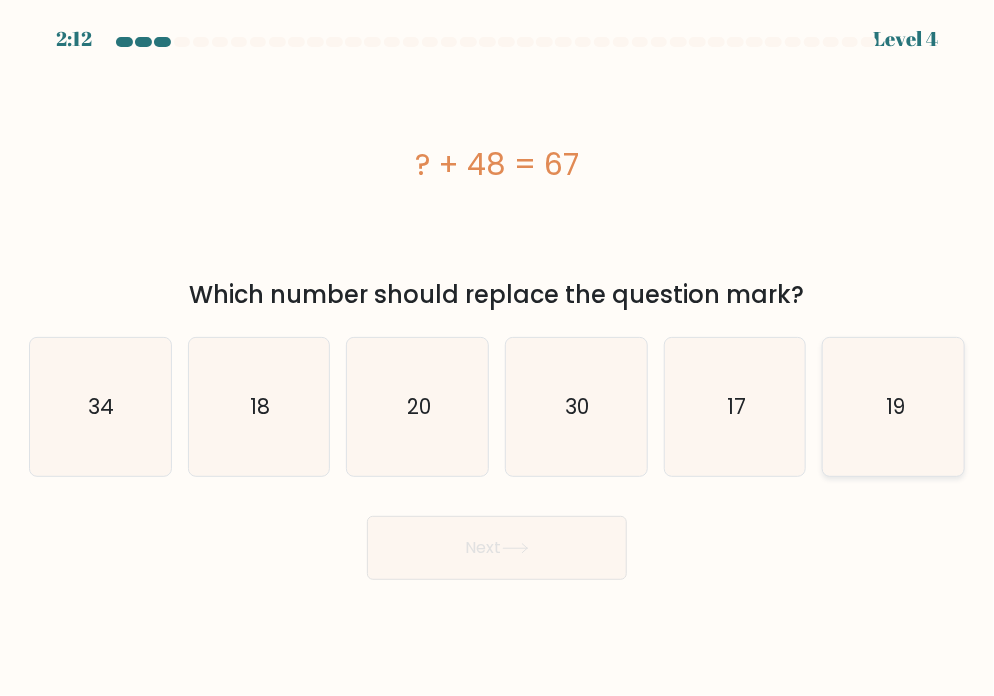 click on "19" 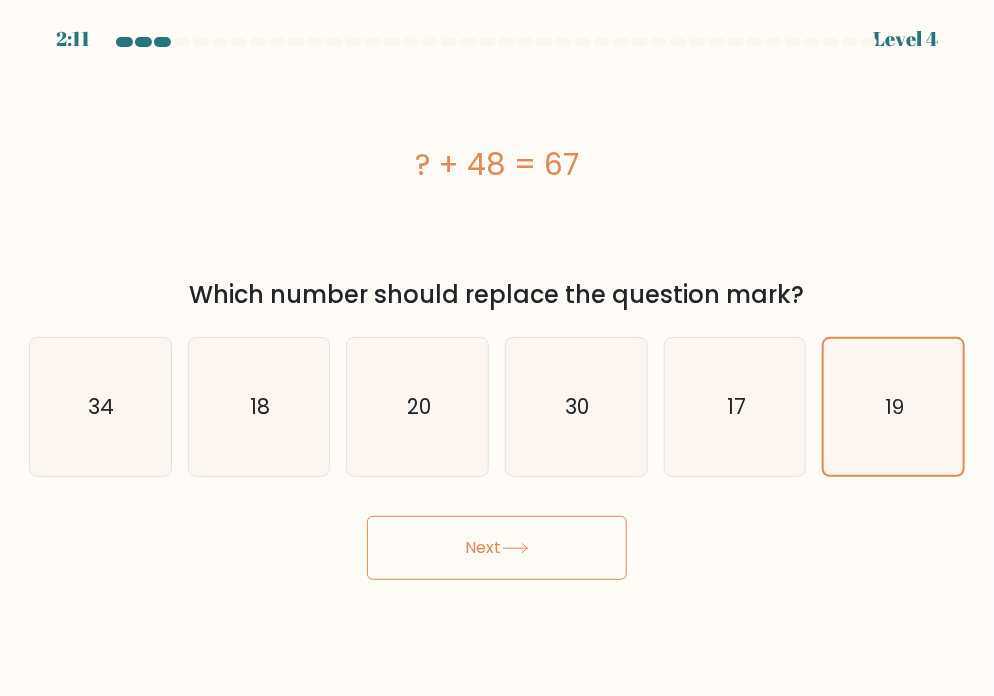 click on "Next" at bounding box center (497, 548) 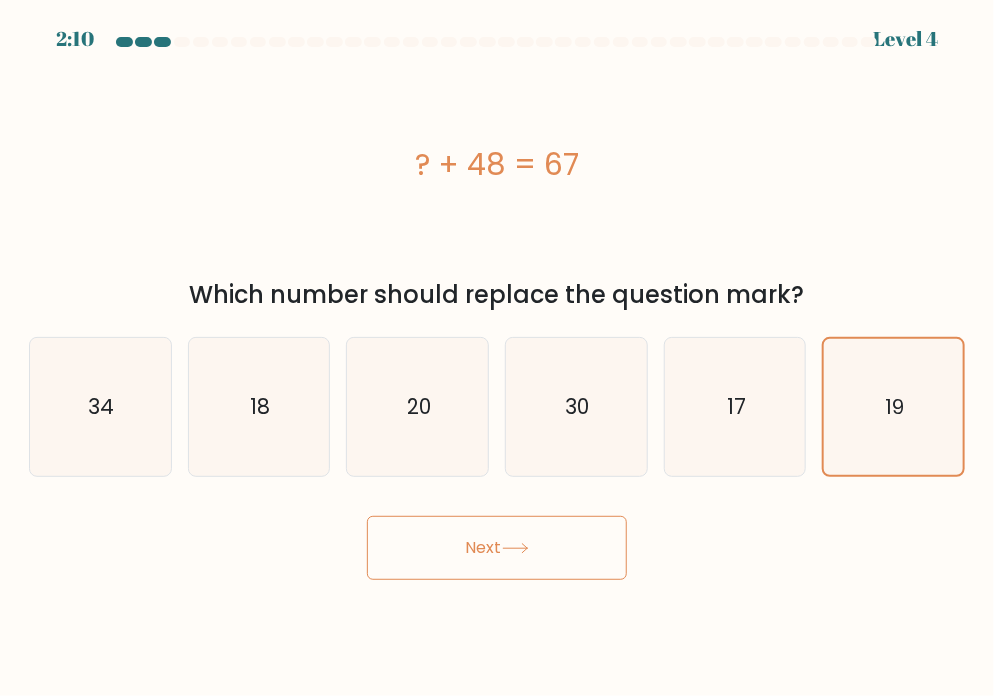 click on "Next" at bounding box center [497, 548] 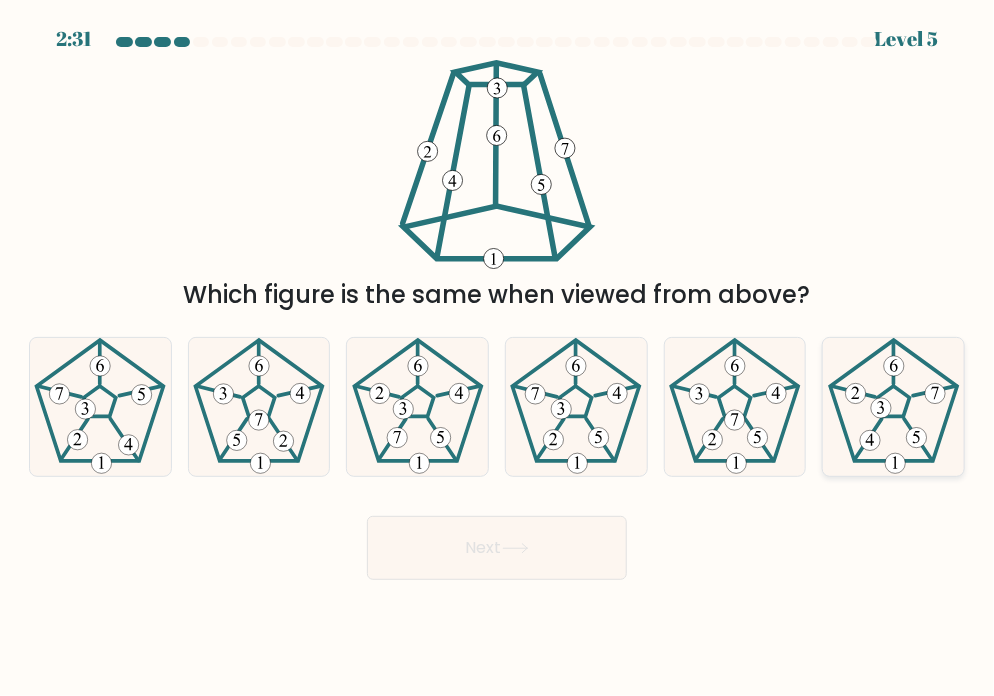 click 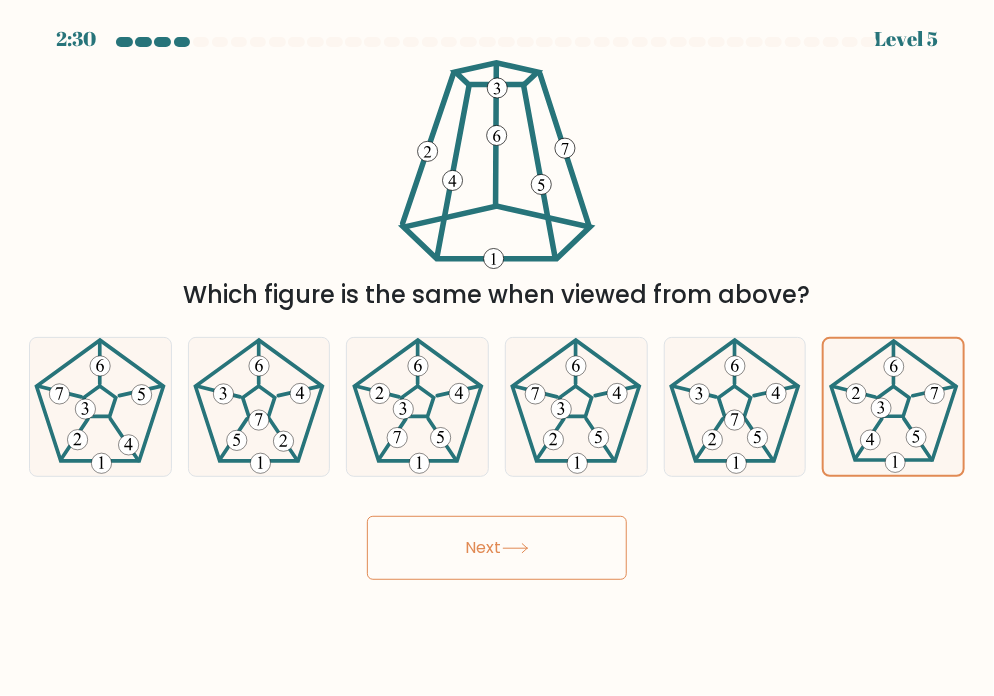 click on "Next" at bounding box center (497, 548) 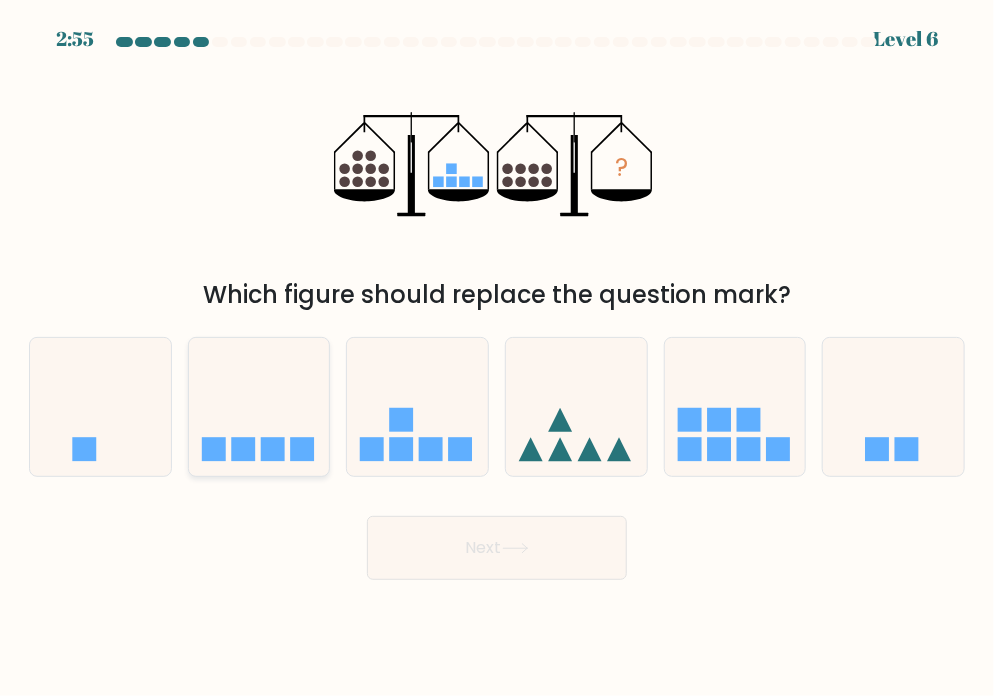 click 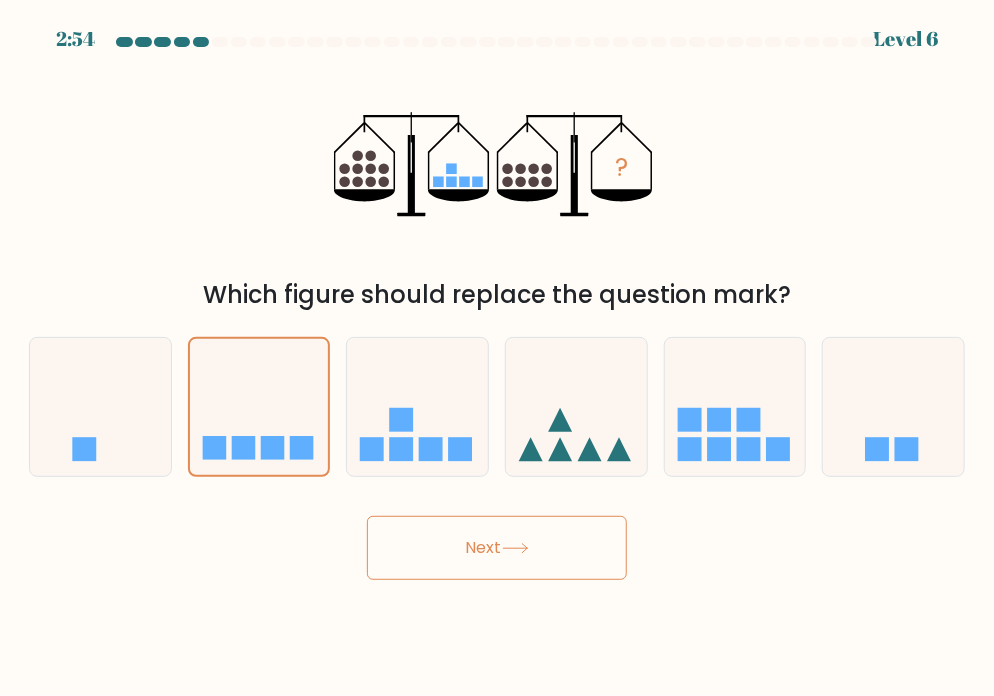 click on "2:54
Level 6" at bounding box center [497, 348] 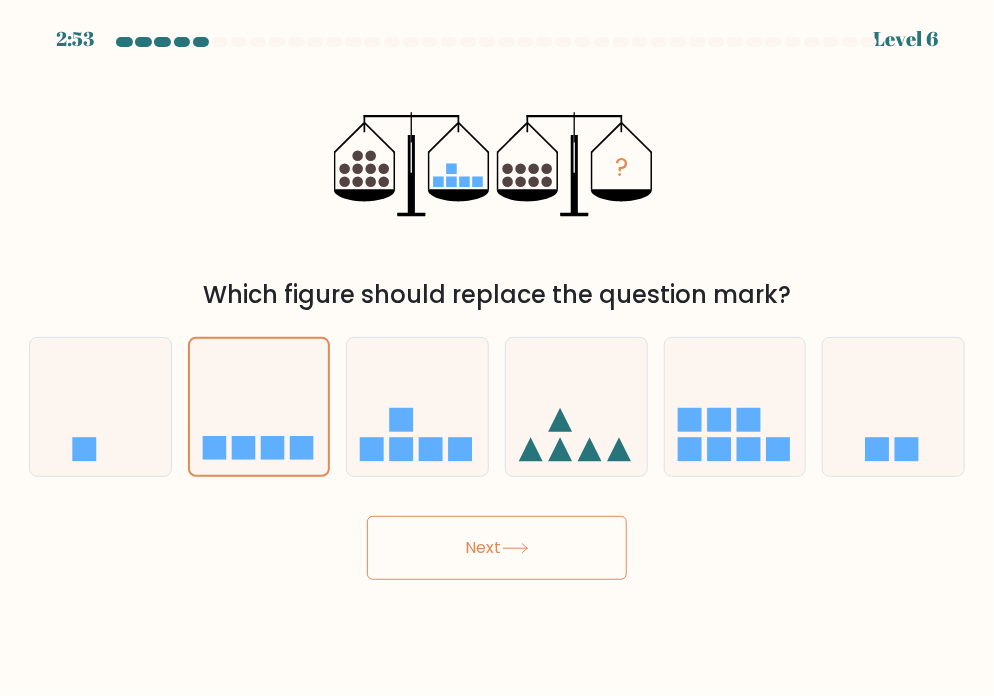 click on "Next" at bounding box center [497, 548] 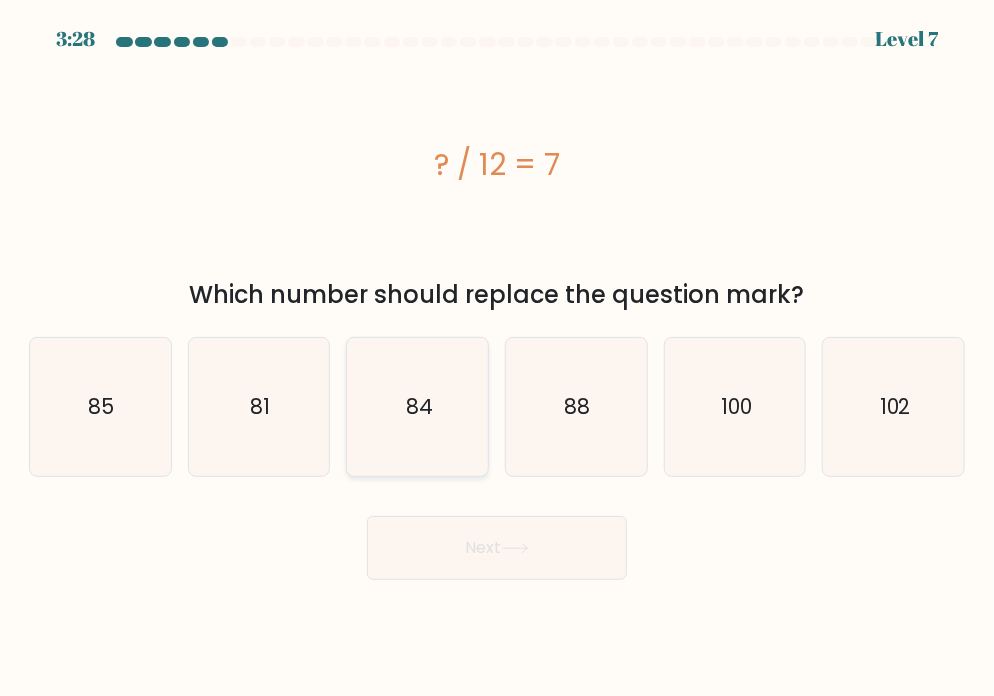 click on "84" 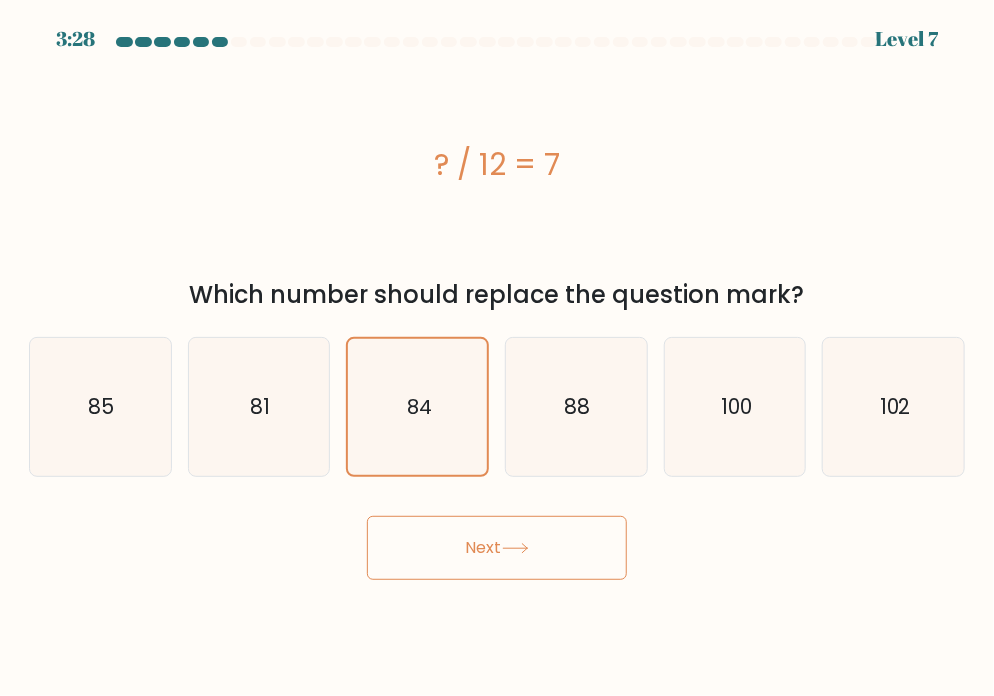 click on "Next" at bounding box center (497, 548) 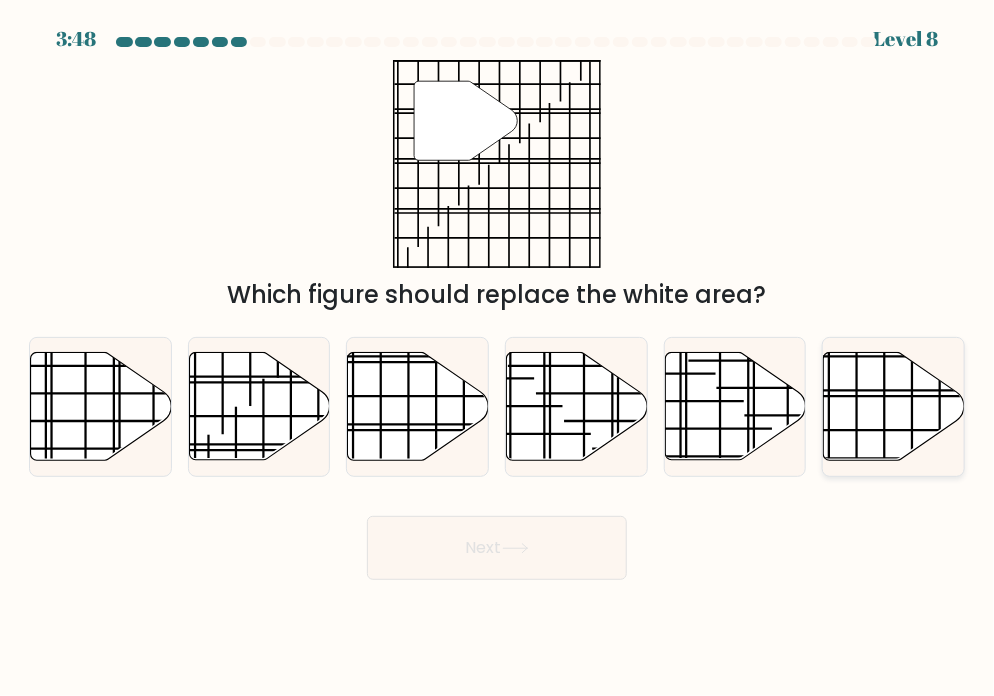 click 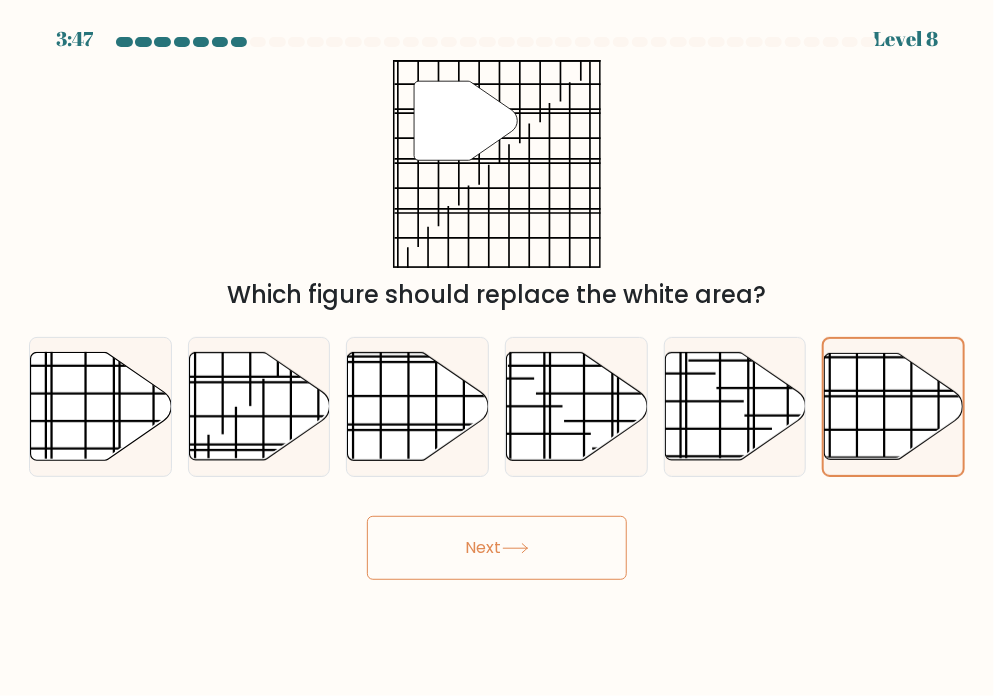 click 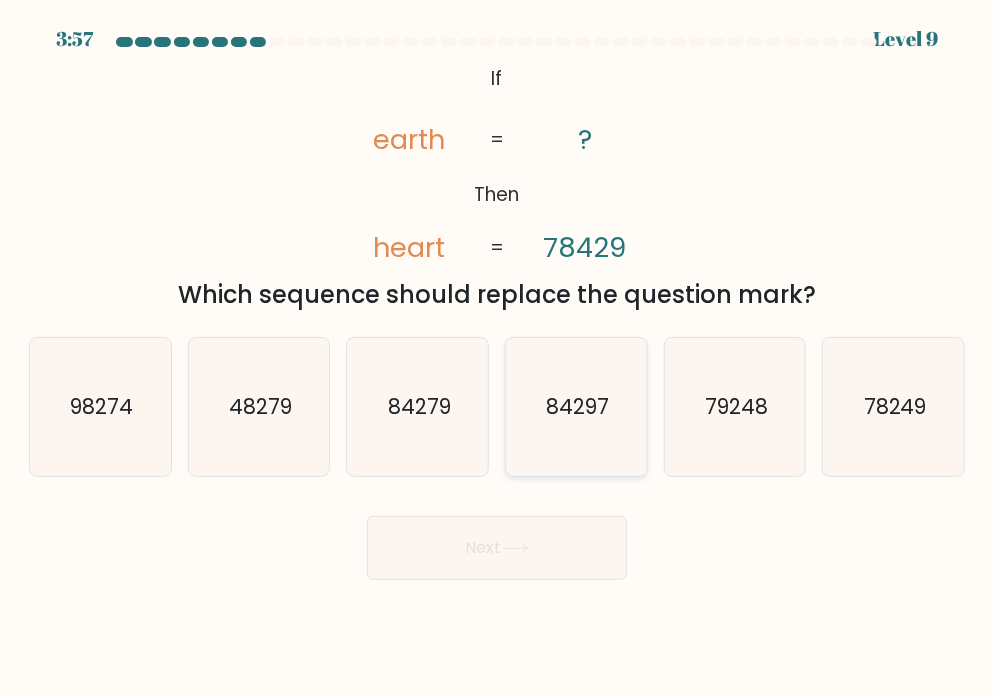 click on "84297" 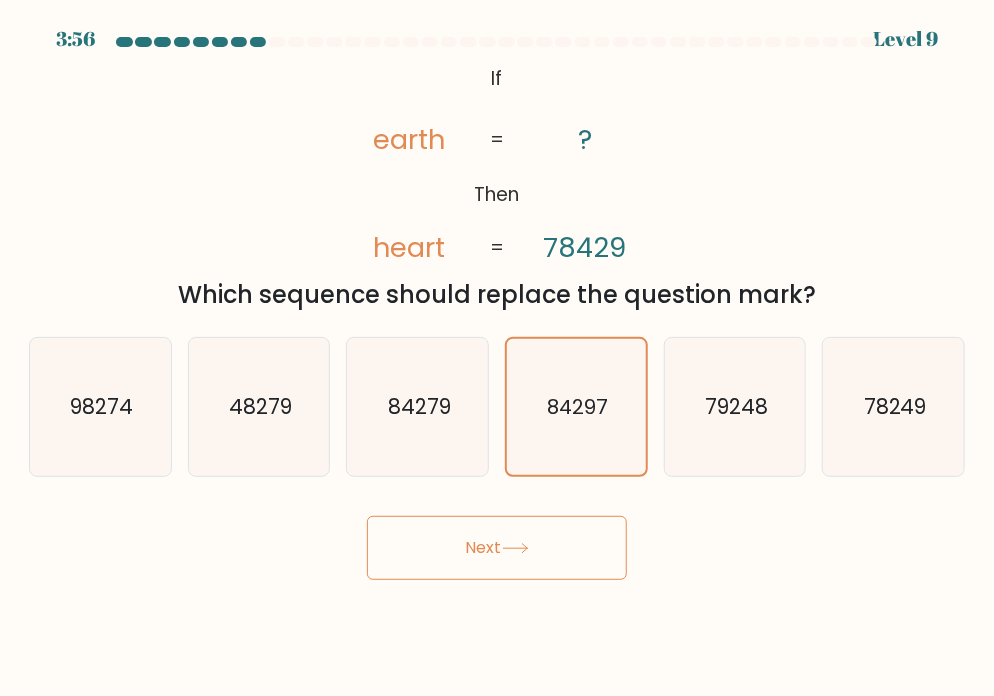 click 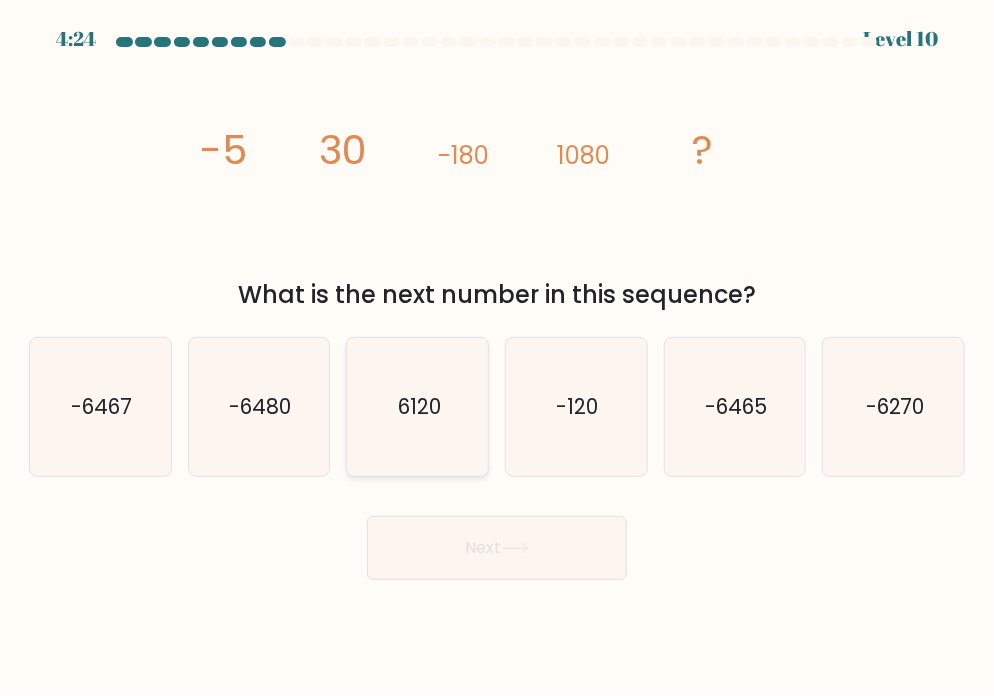 click on "6120" 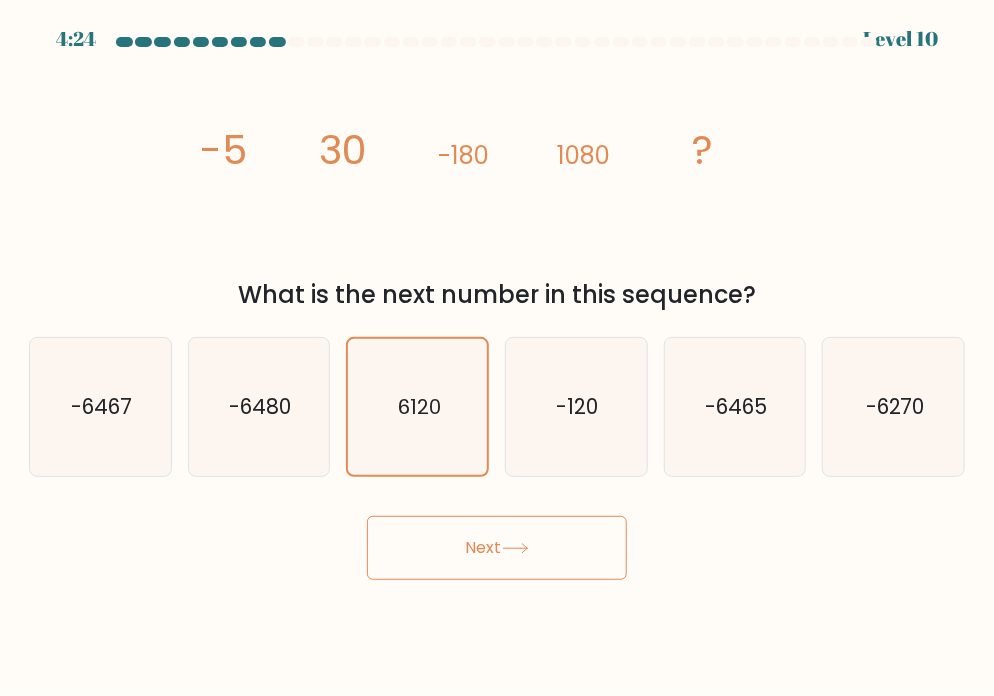 click on "Next" at bounding box center [497, 548] 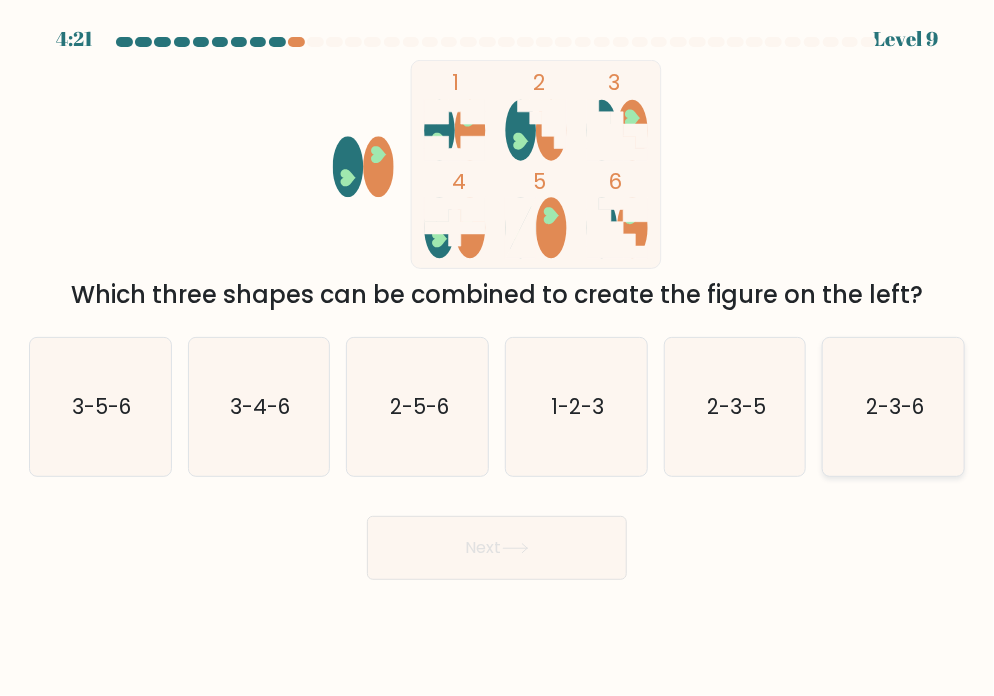 click on "2-3-6" 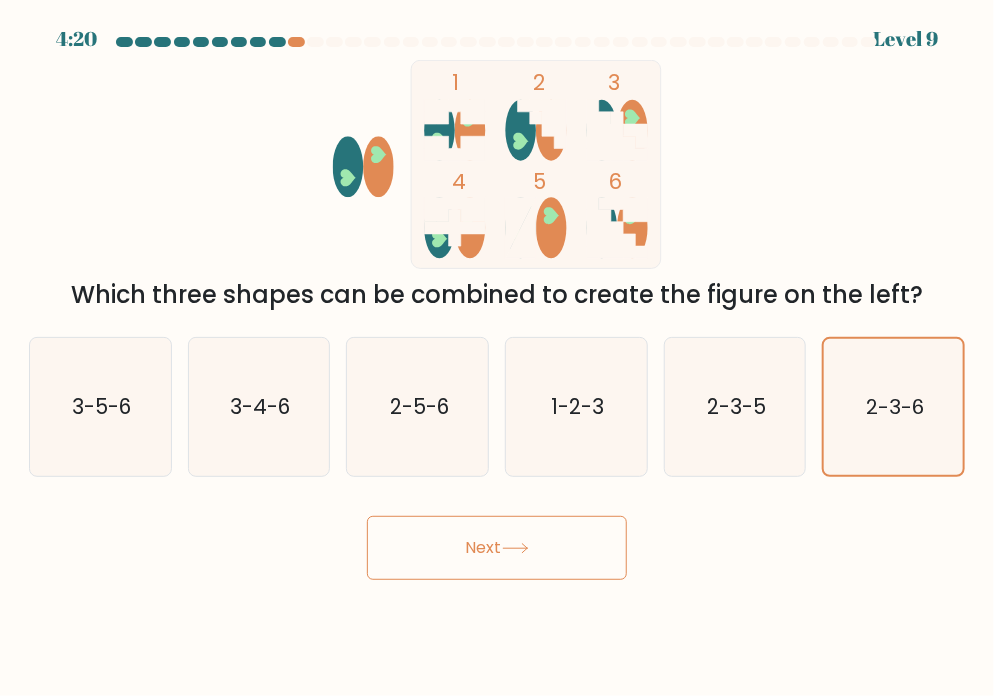 click on "4:20
Level 9" at bounding box center (497, 348) 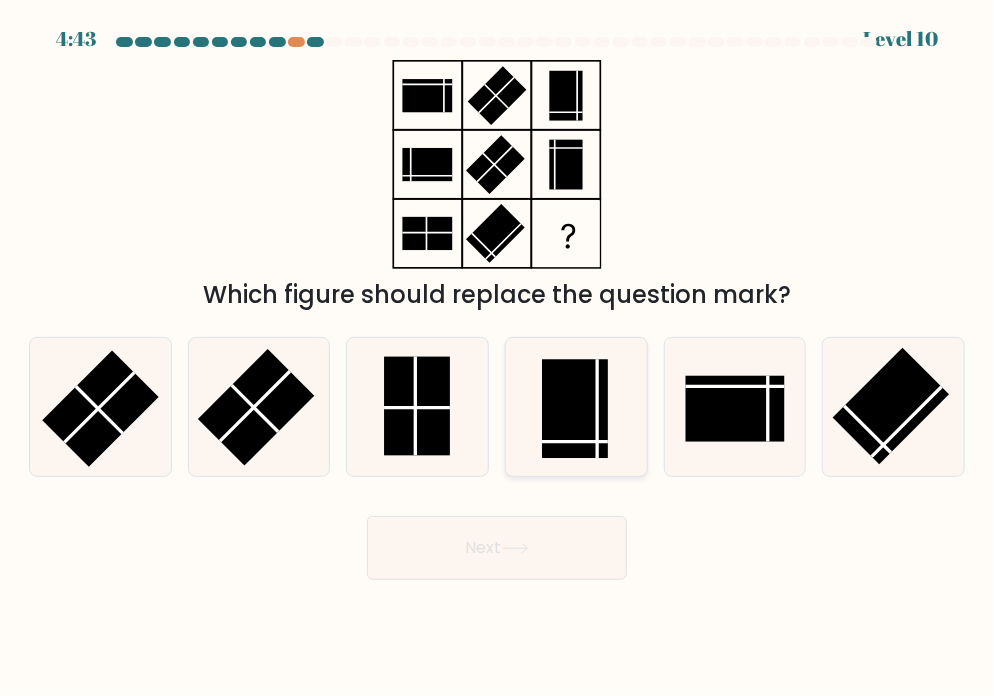 click 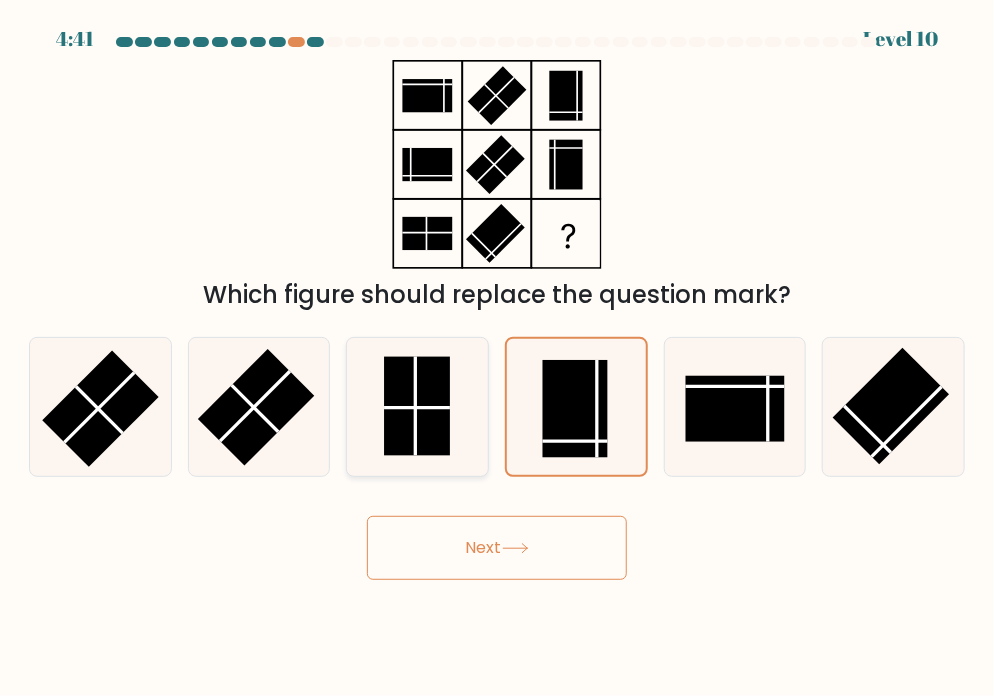 click 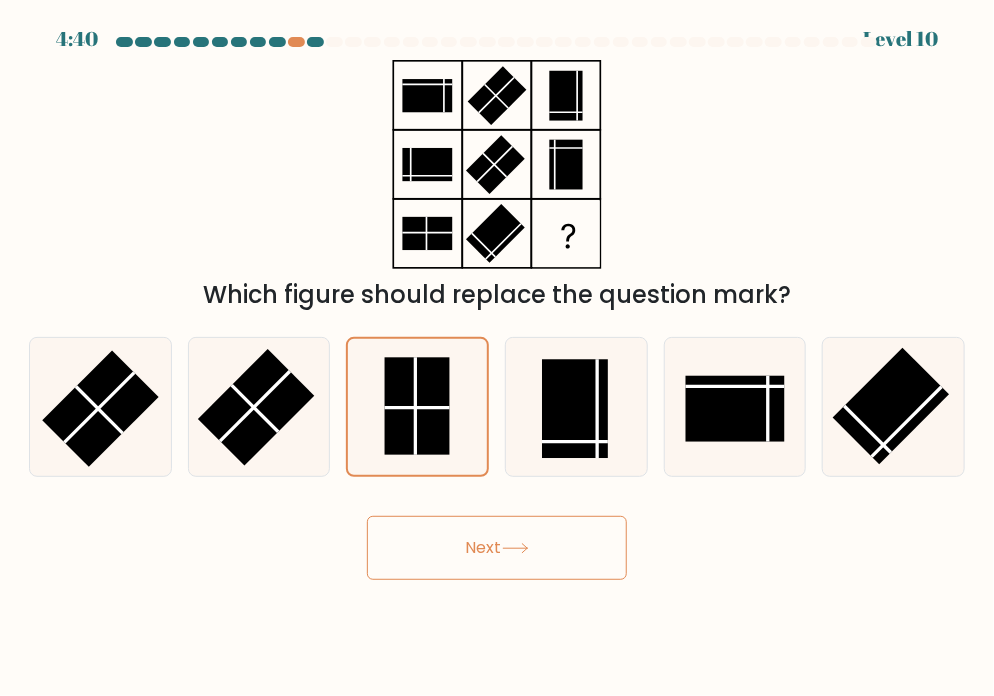 click on "Next" at bounding box center [497, 548] 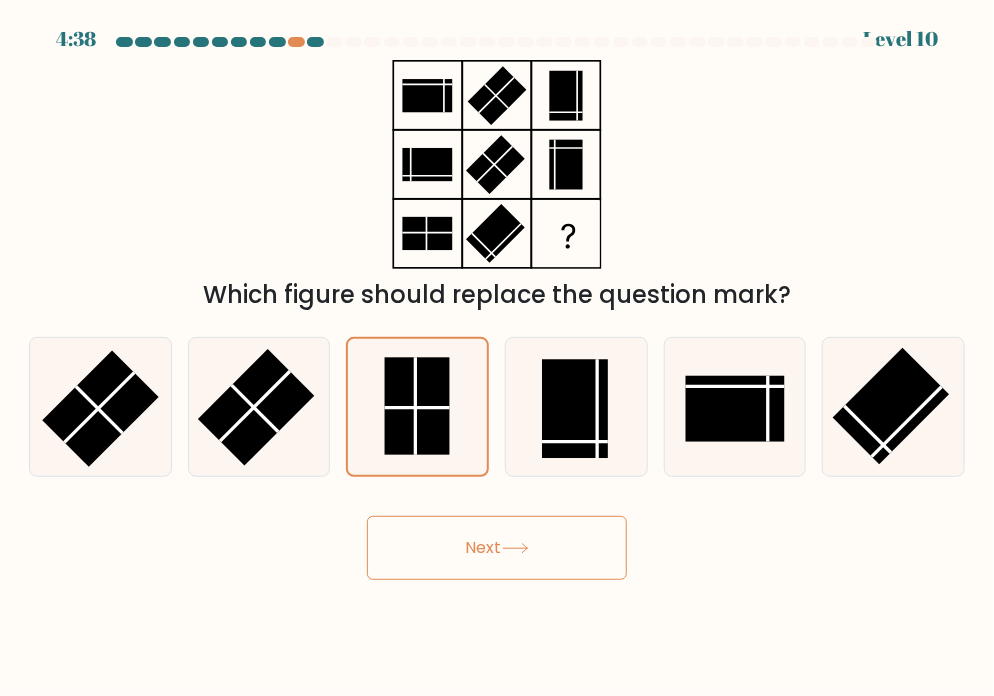 click on "Next" at bounding box center (497, 548) 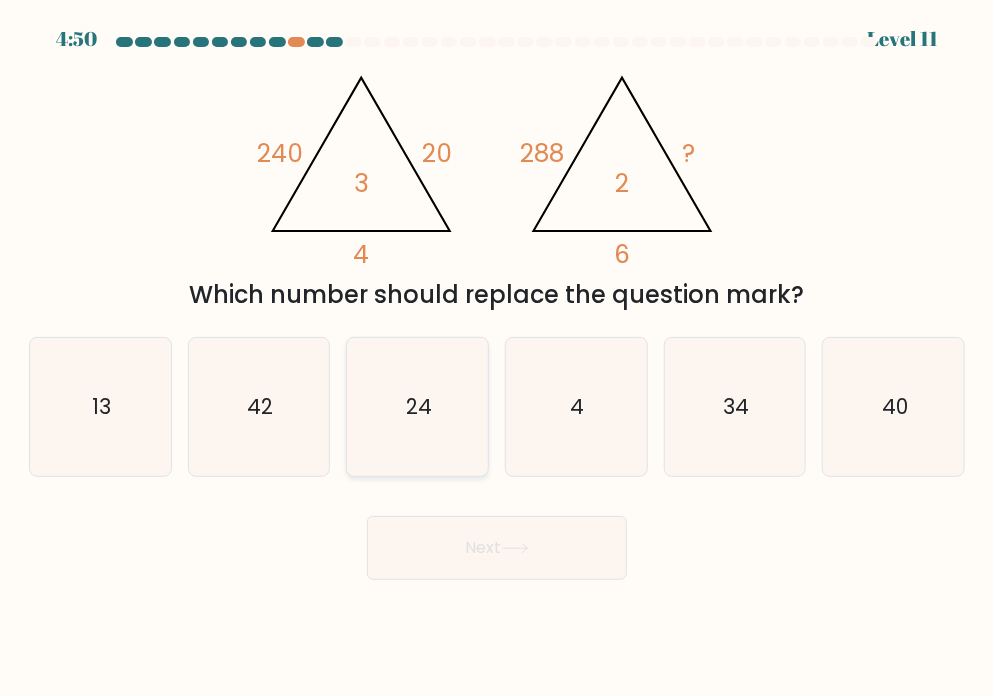 drag, startPoint x: 431, startPoint y: 413, endPoint x: 442, endPoint y: 446, distance: 34.785053 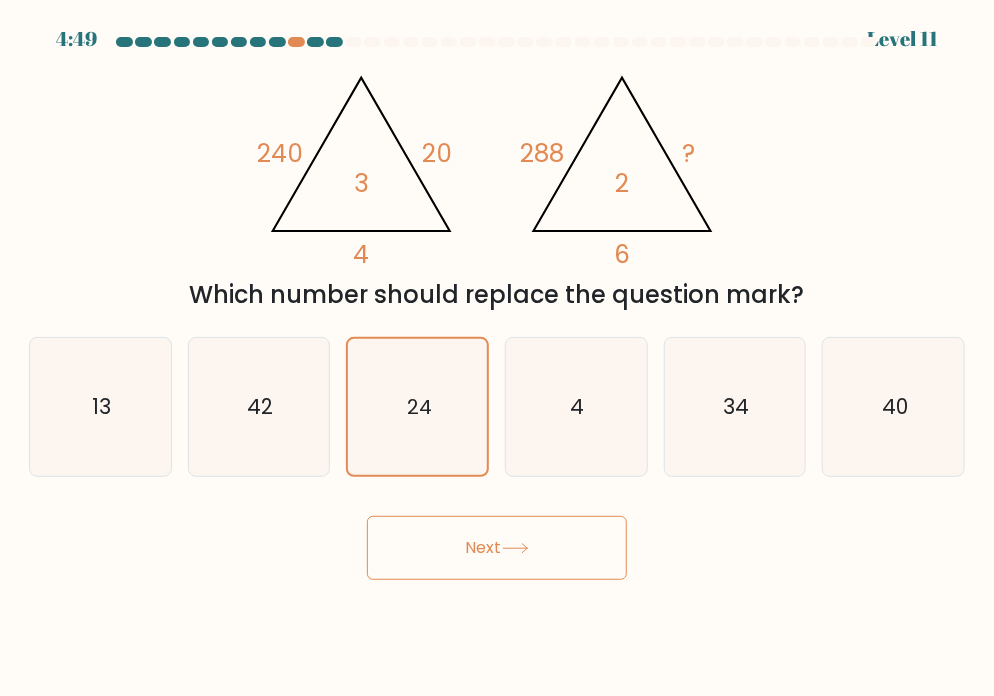 click on "Next" at bounding box center (497, 548) 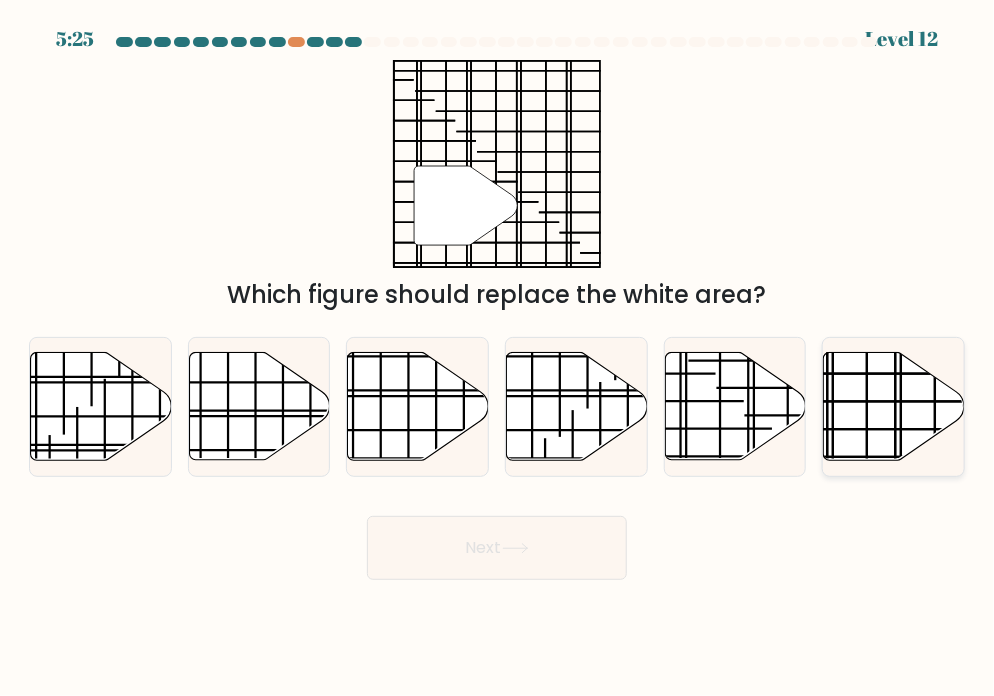 click 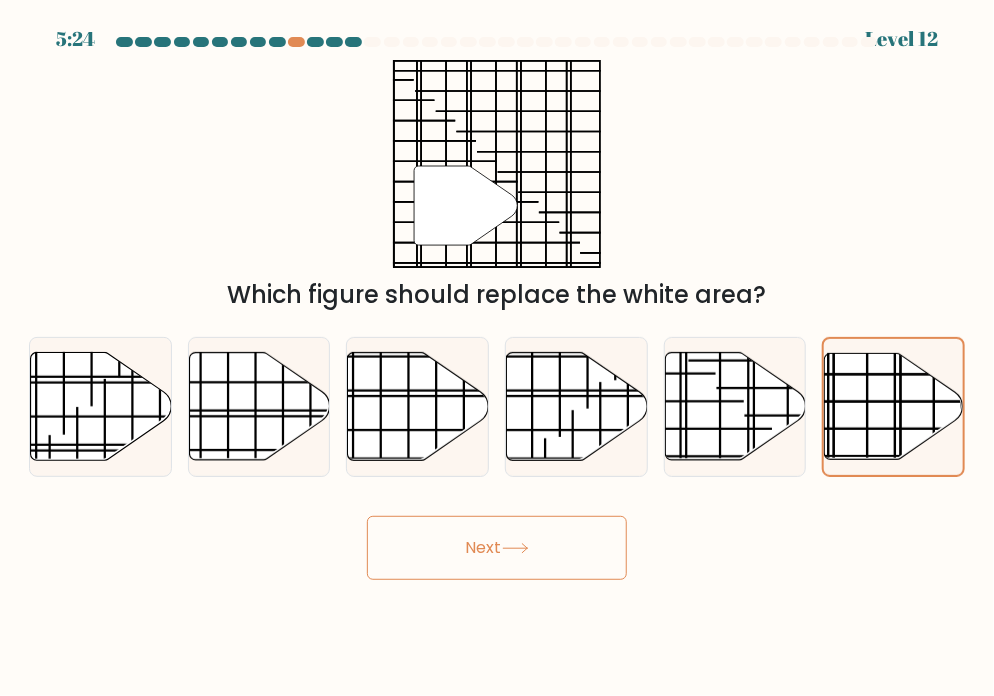 click on "Next" at bounding box center [497, 548] 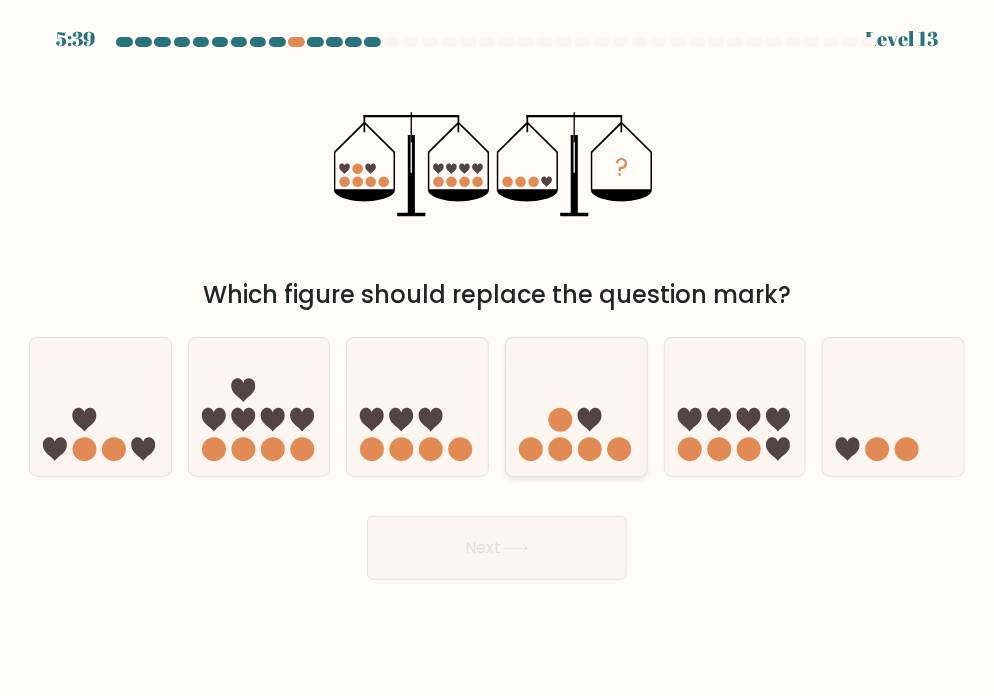 click 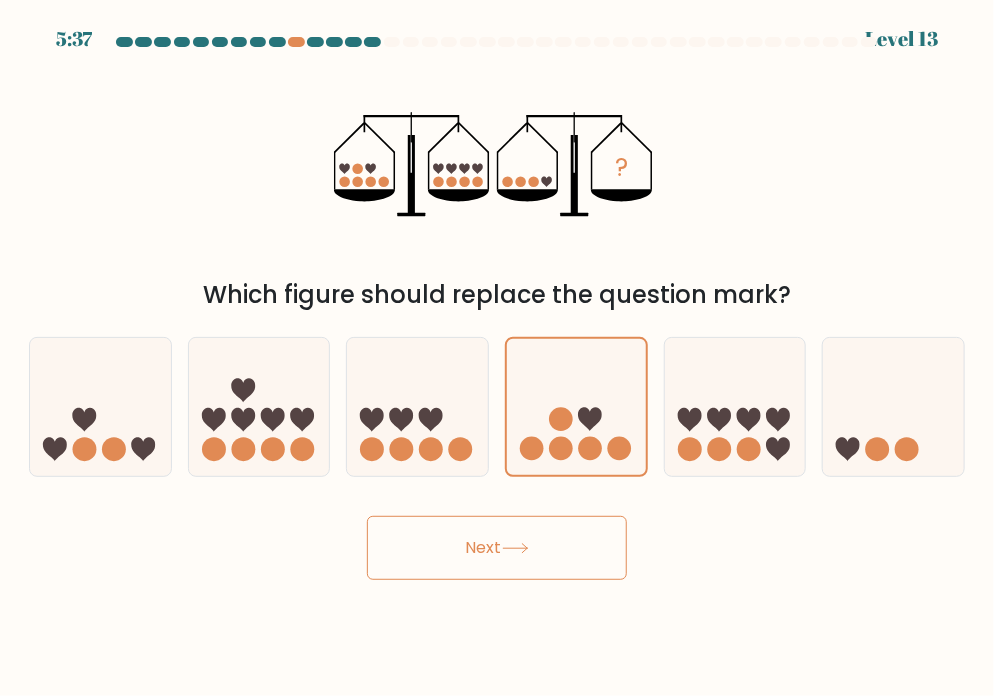 click on "Next" at bounding box center [497, 548] 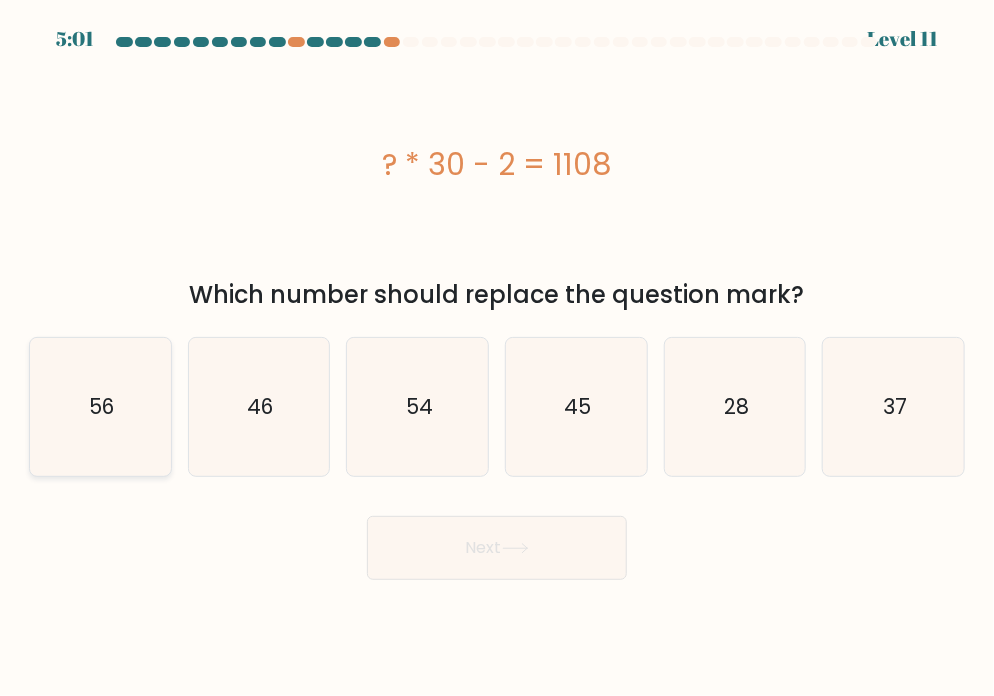 click on "56" 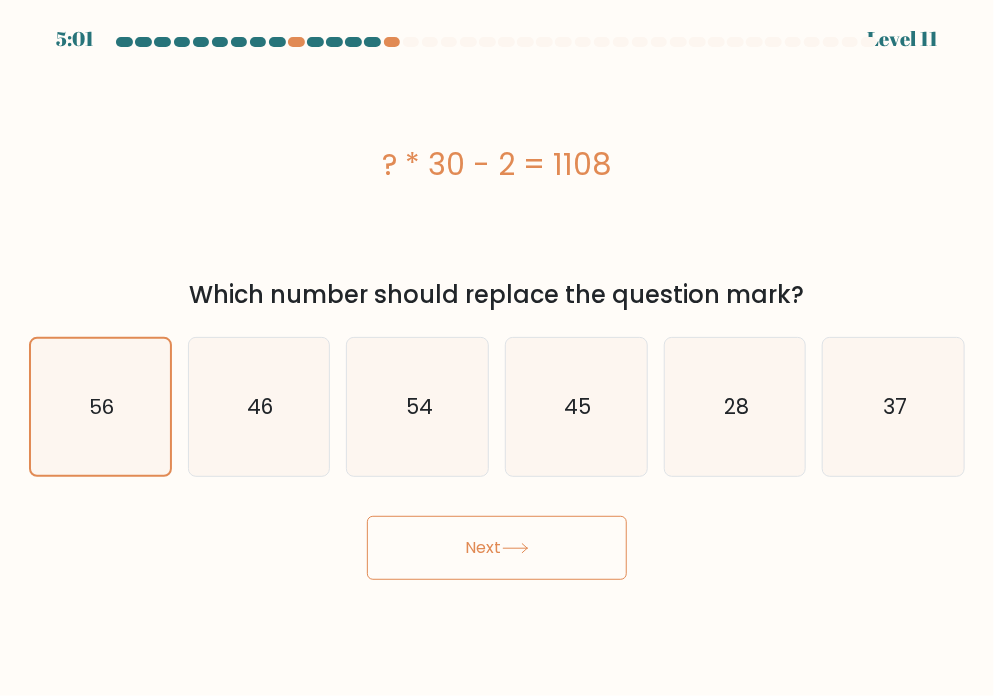 click on "Next" at bounding box center (497, 548) 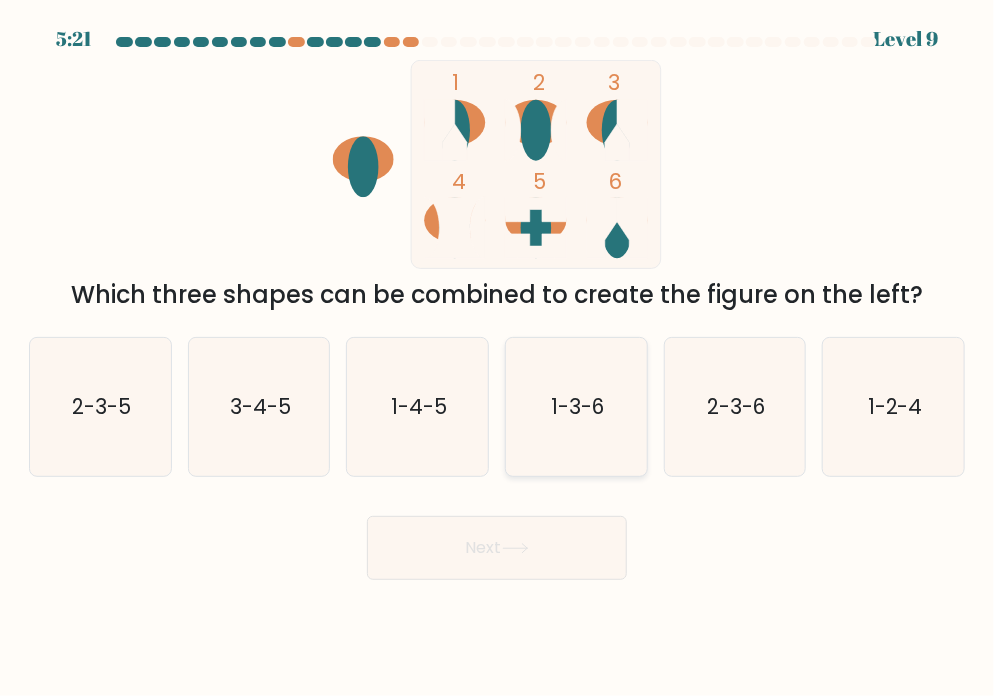 click on "1-3-6" 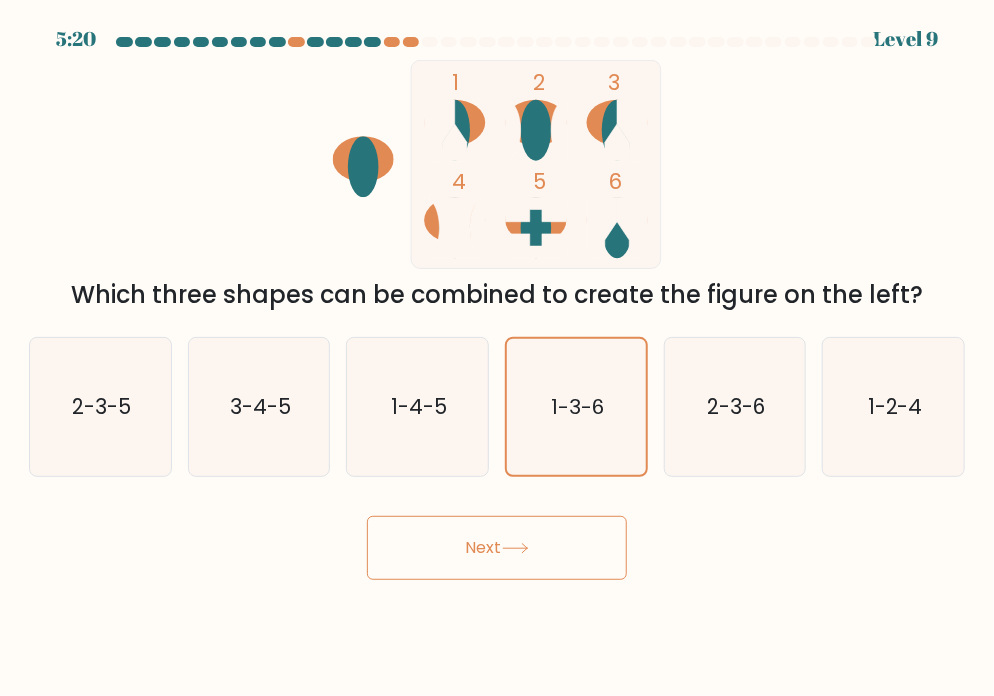 click on "Next" at bounding box center [497, 548] 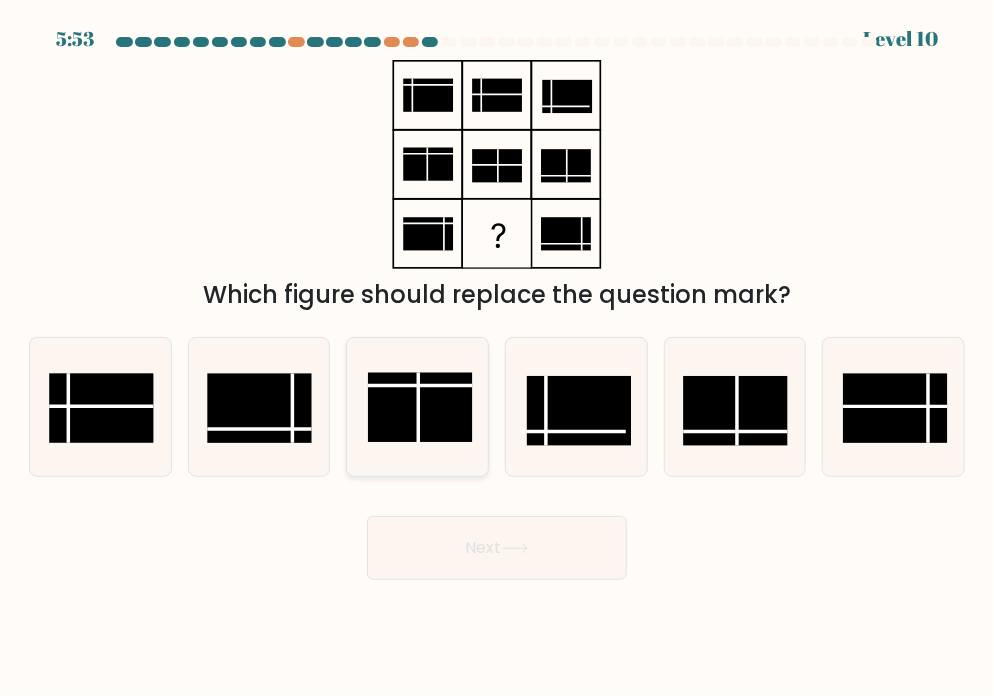 click 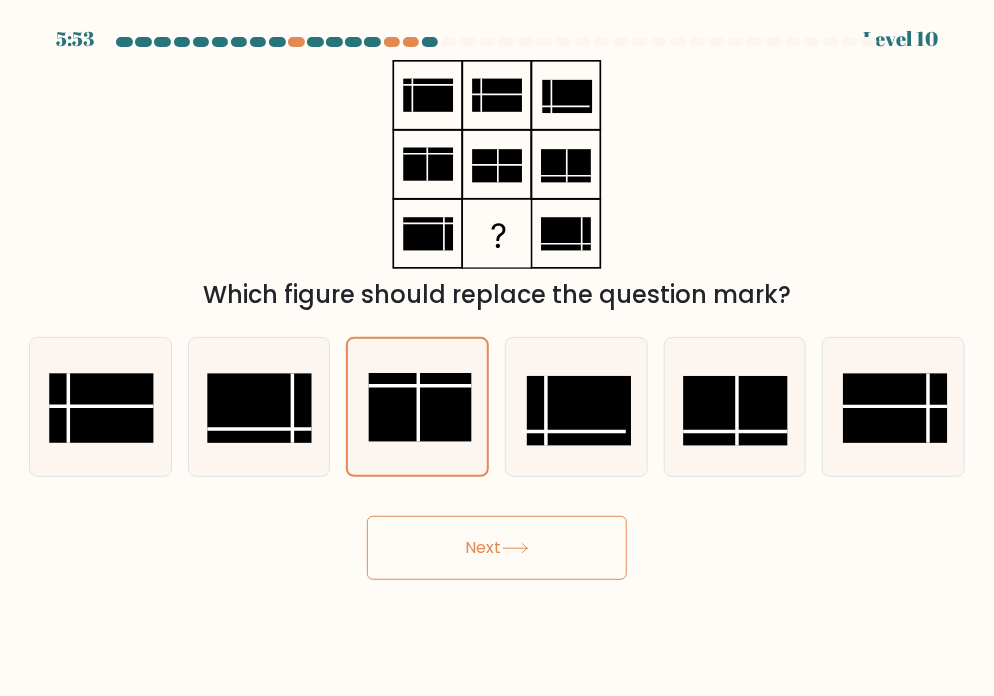 click on "Next" at bounding box center (497, 548) 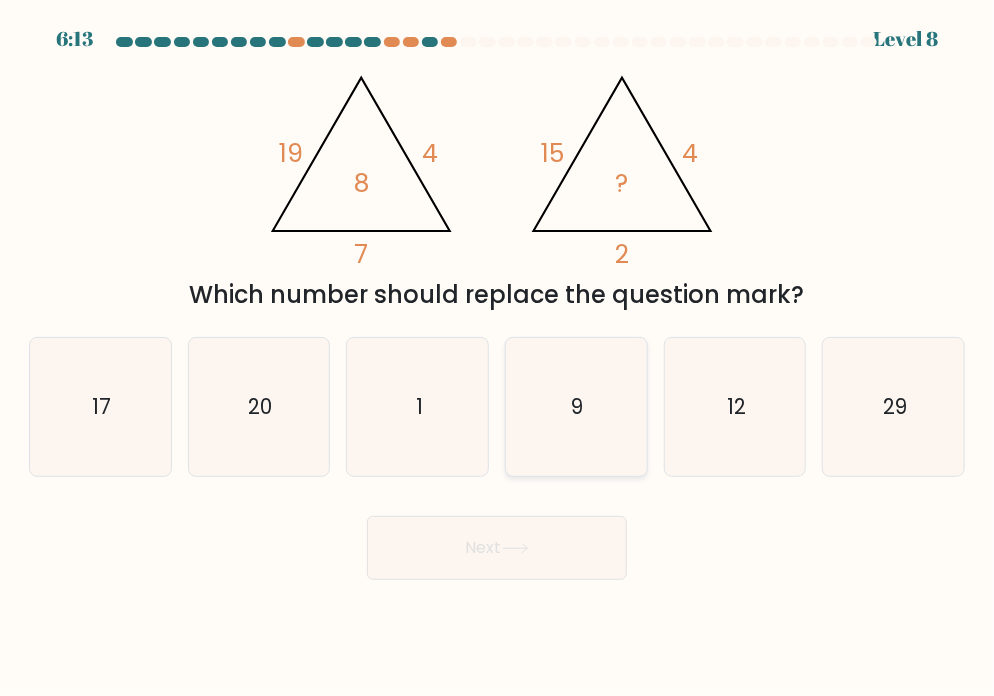 click on "9" 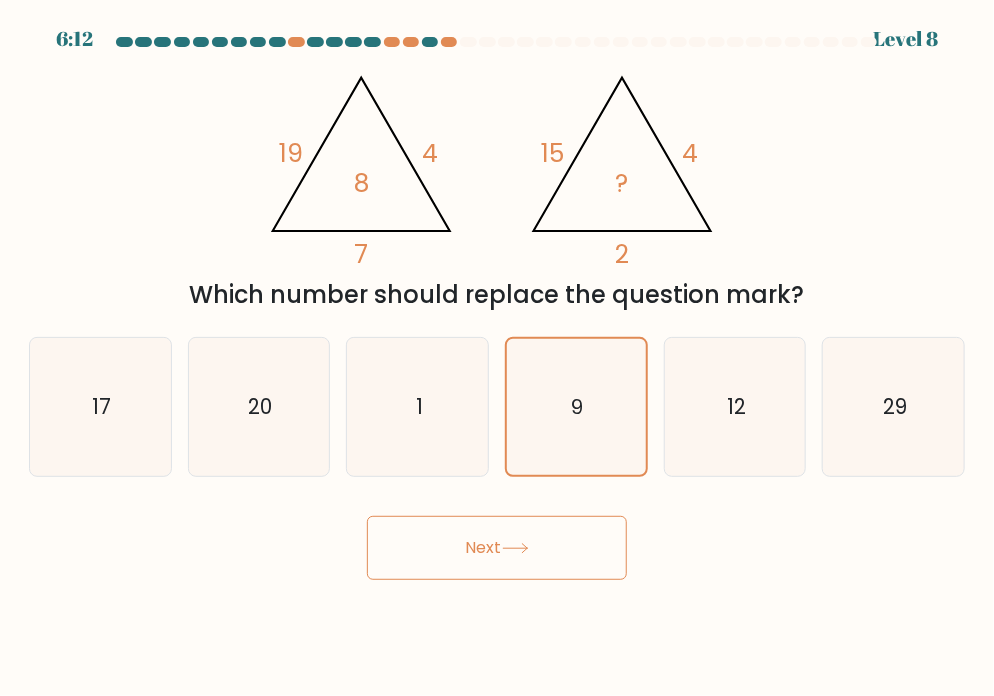 click on "Next" at bounding box center (497, 548) 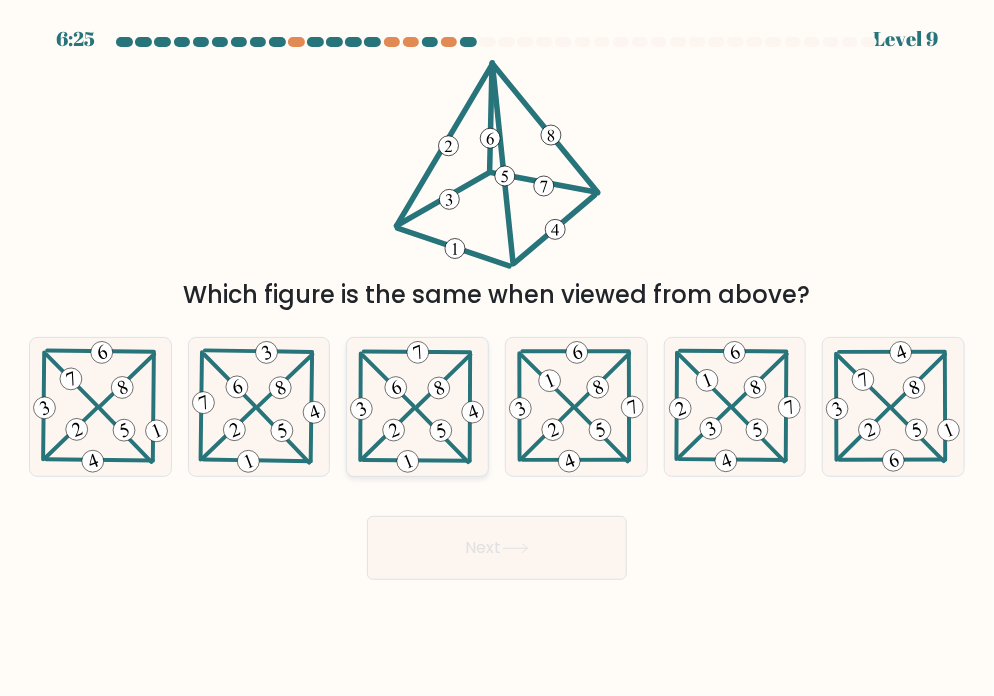 click 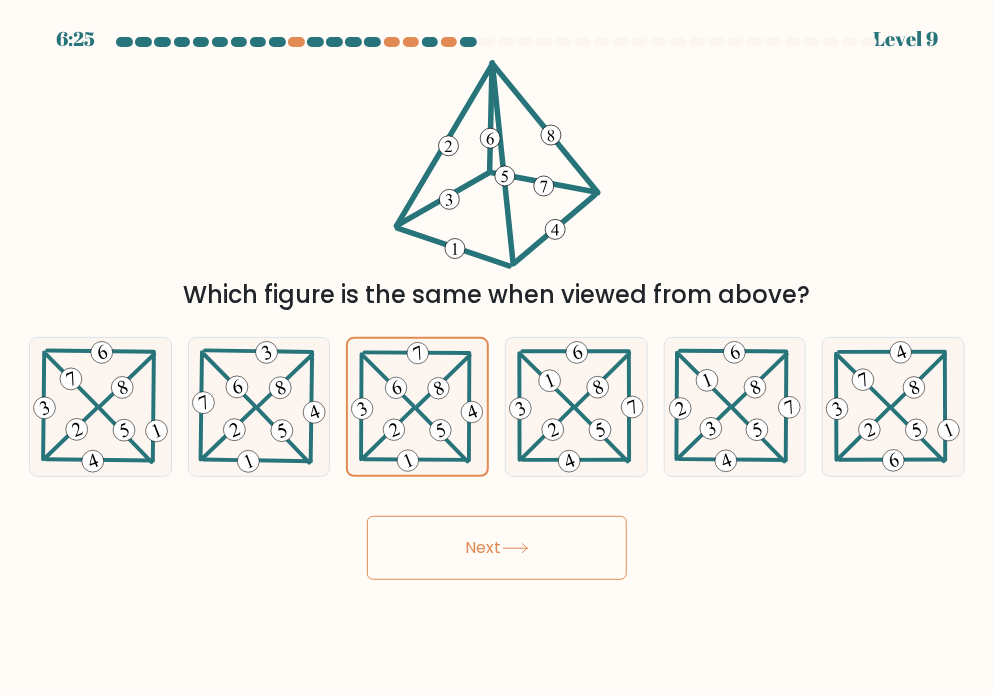 click on "Next" at bounding box center (497, 548) 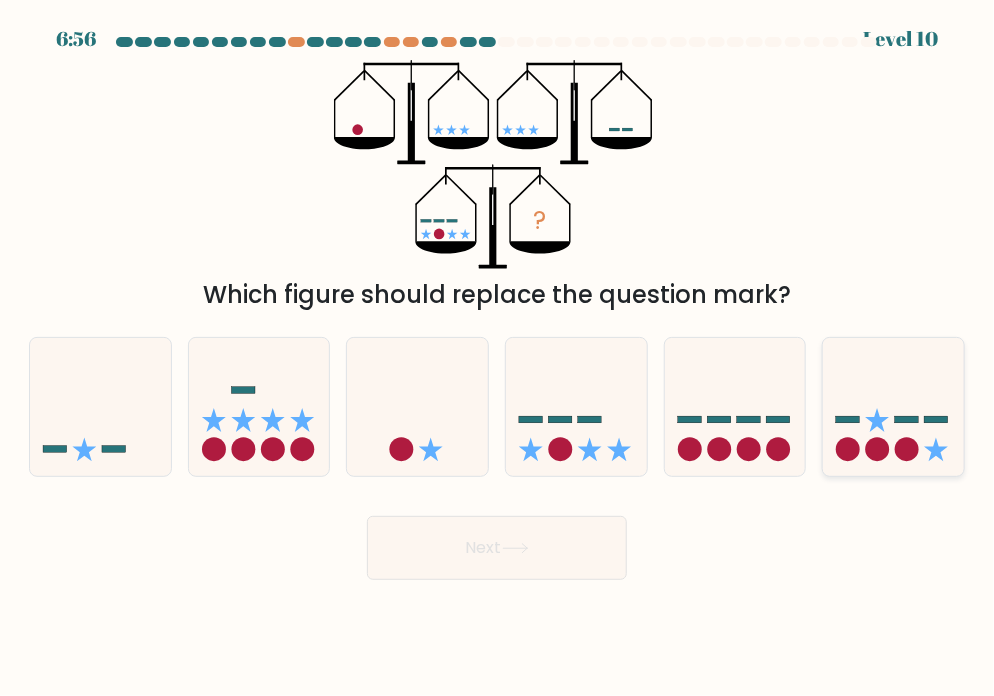 click 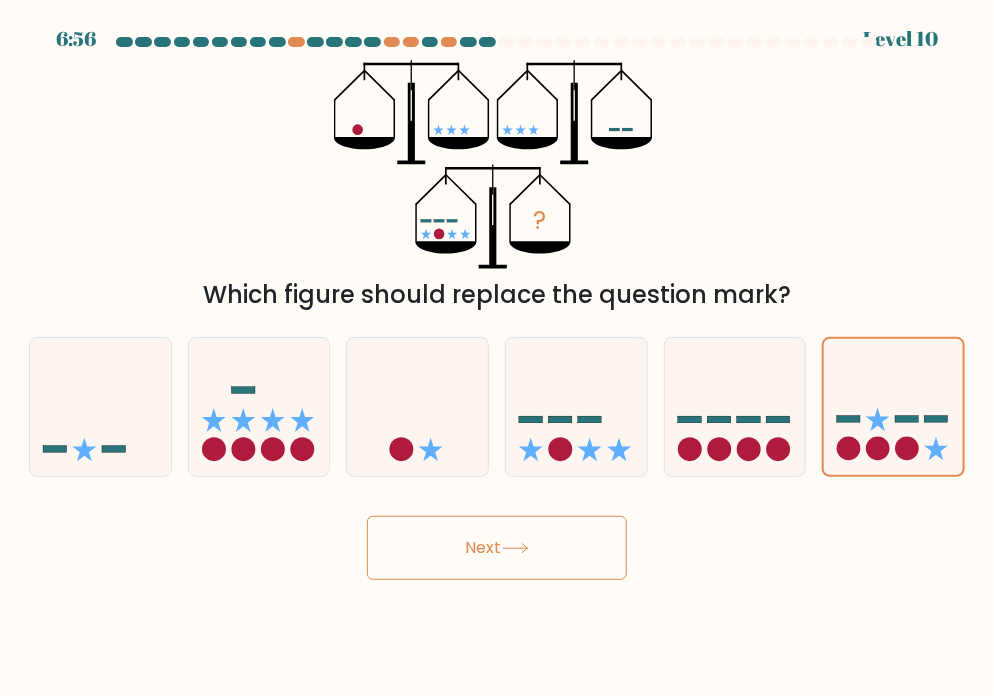 click on "Next" at bounding box center (497, 548) 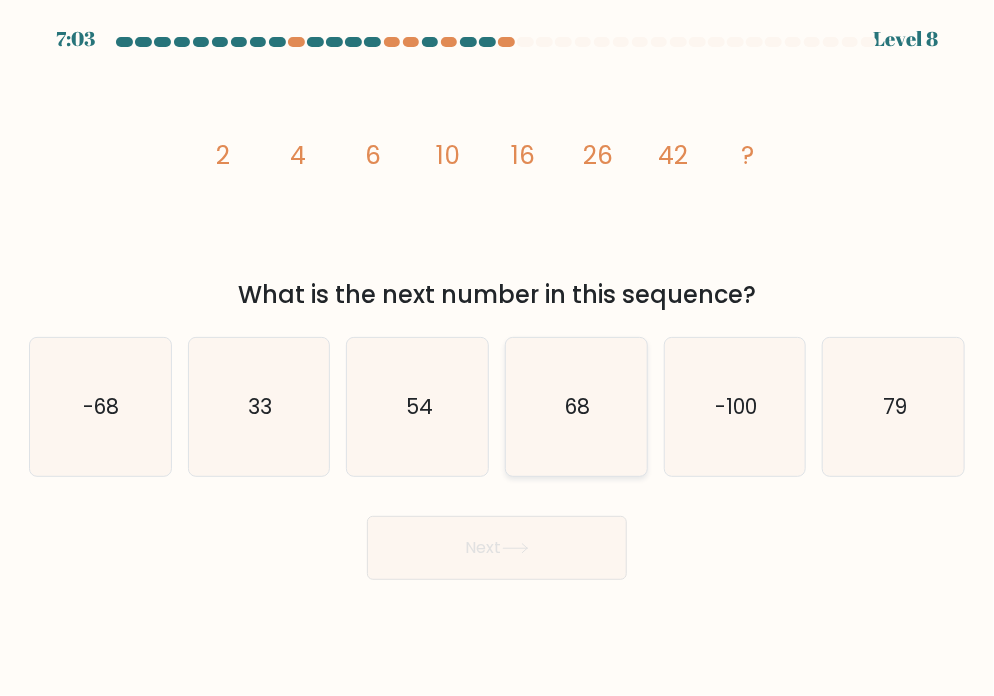 click on "68" 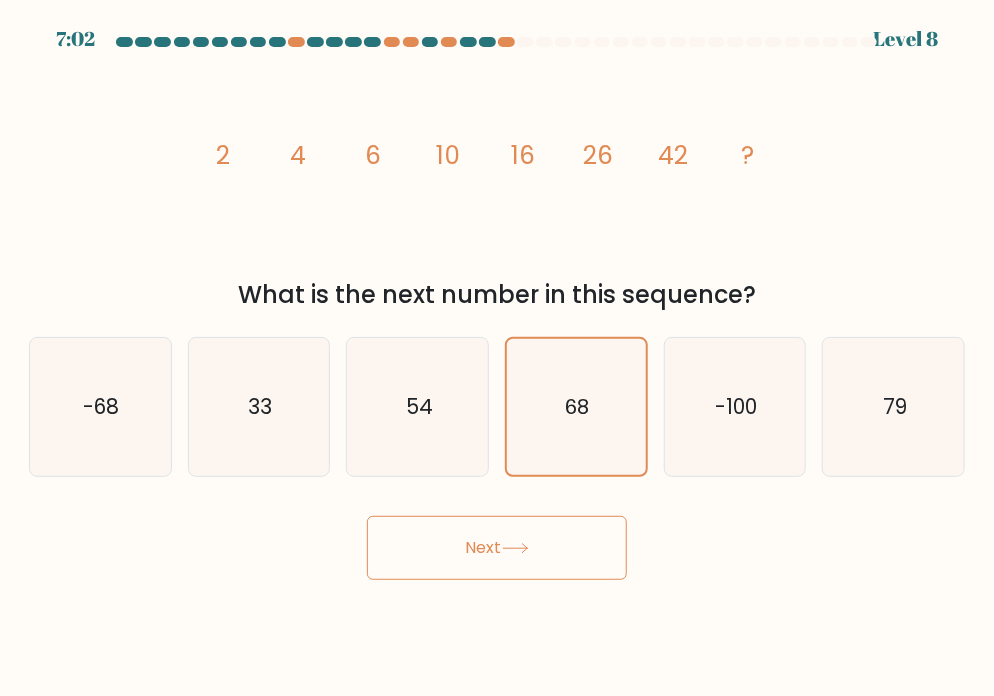 click on "Next" at bounding box center (497, 548) 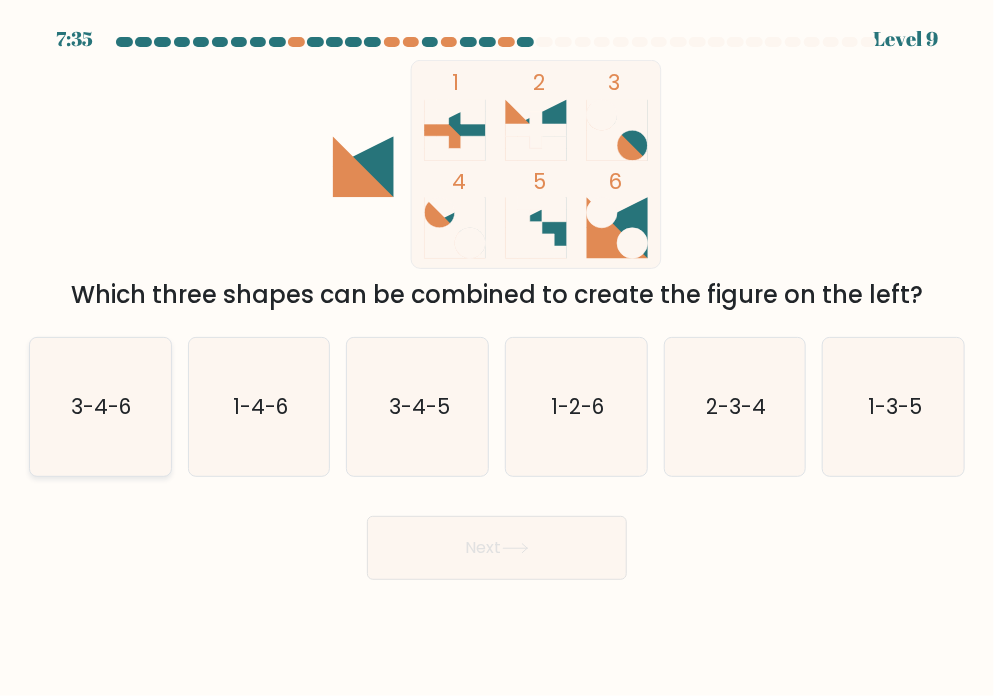 click on "3-4-6" 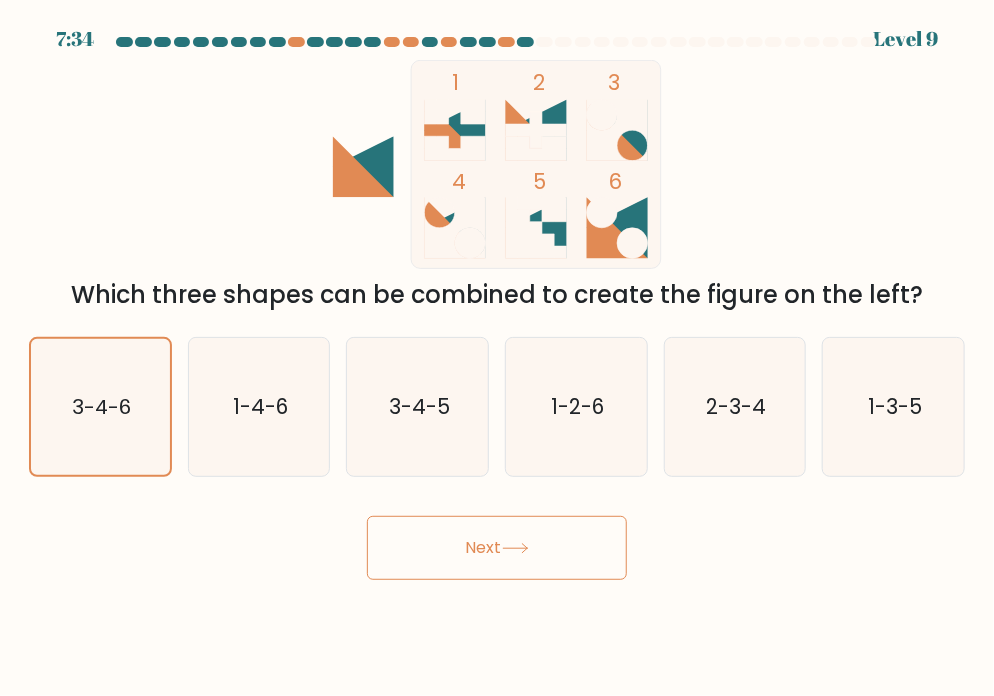click on "Next" at bounding box center (497, 548) 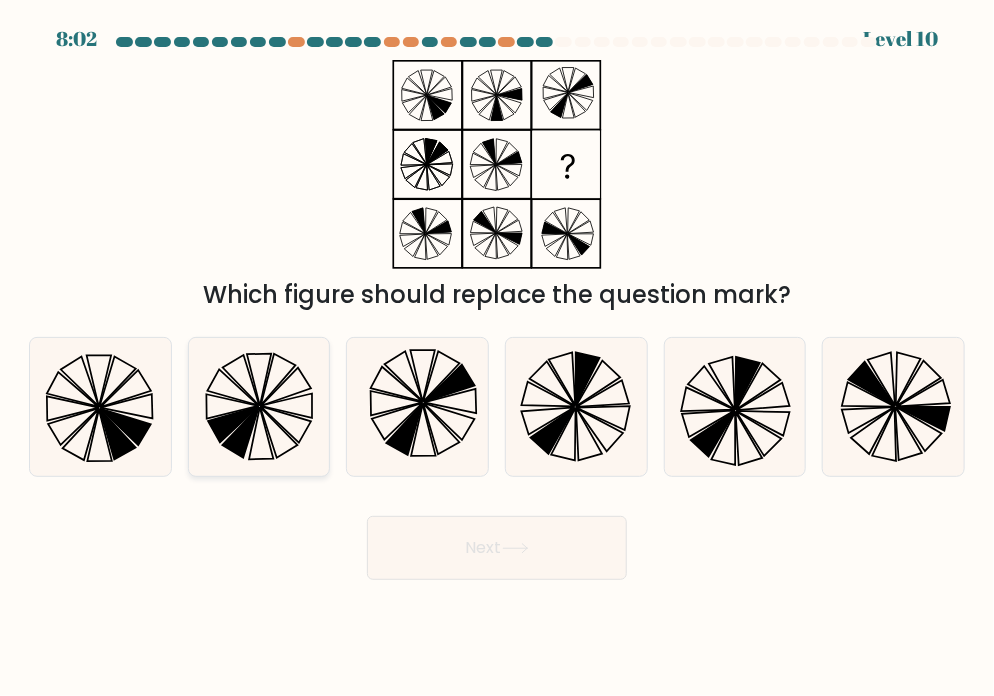 click 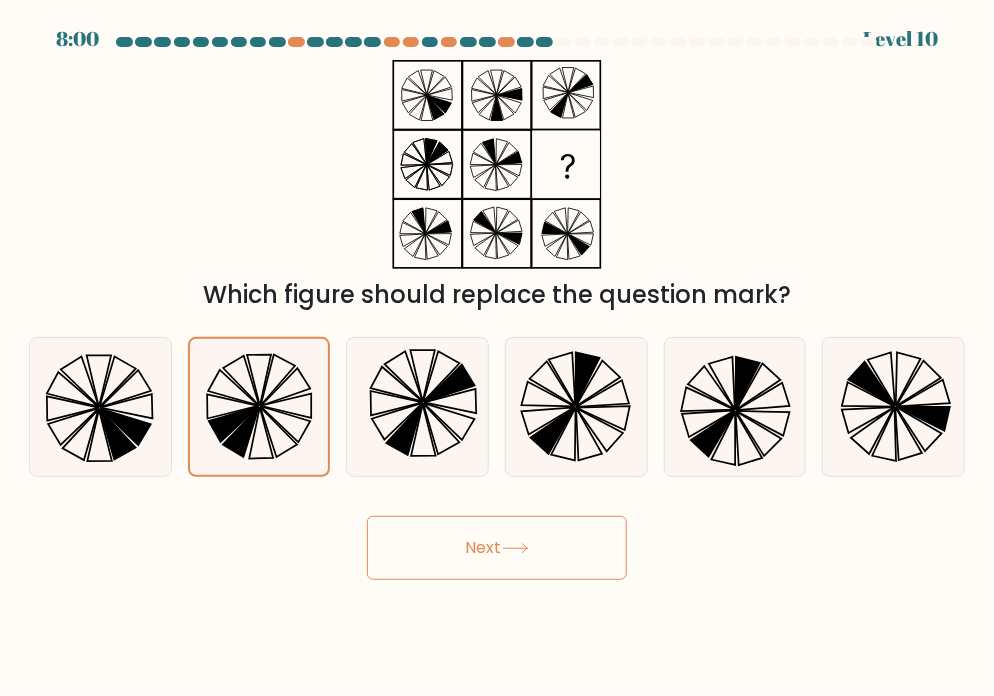 click on "Next" at bounding box center [497, 548] 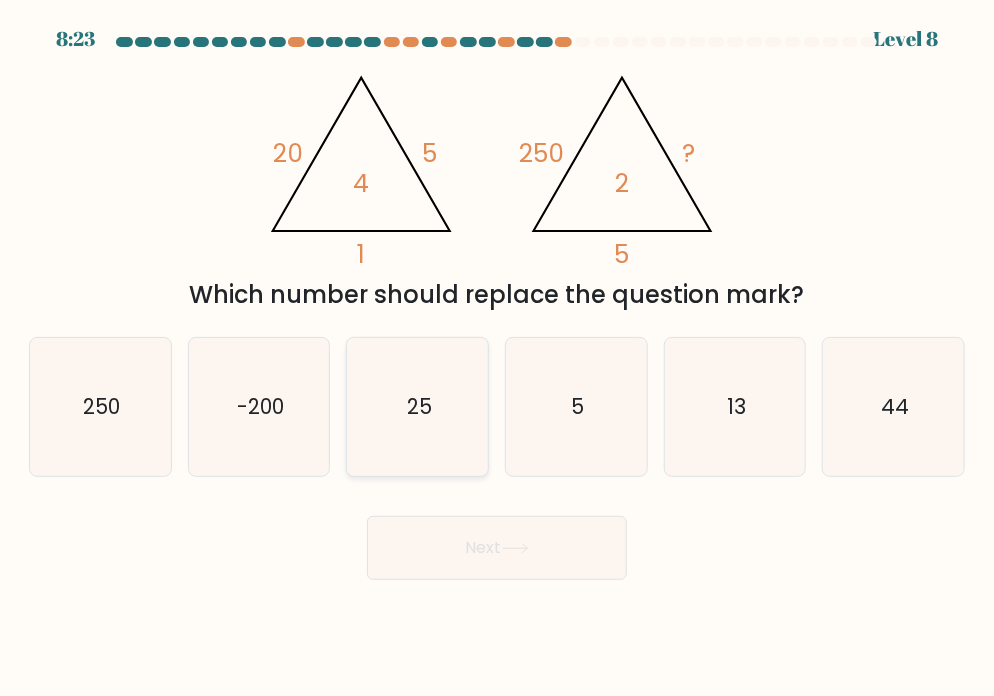click on "25" 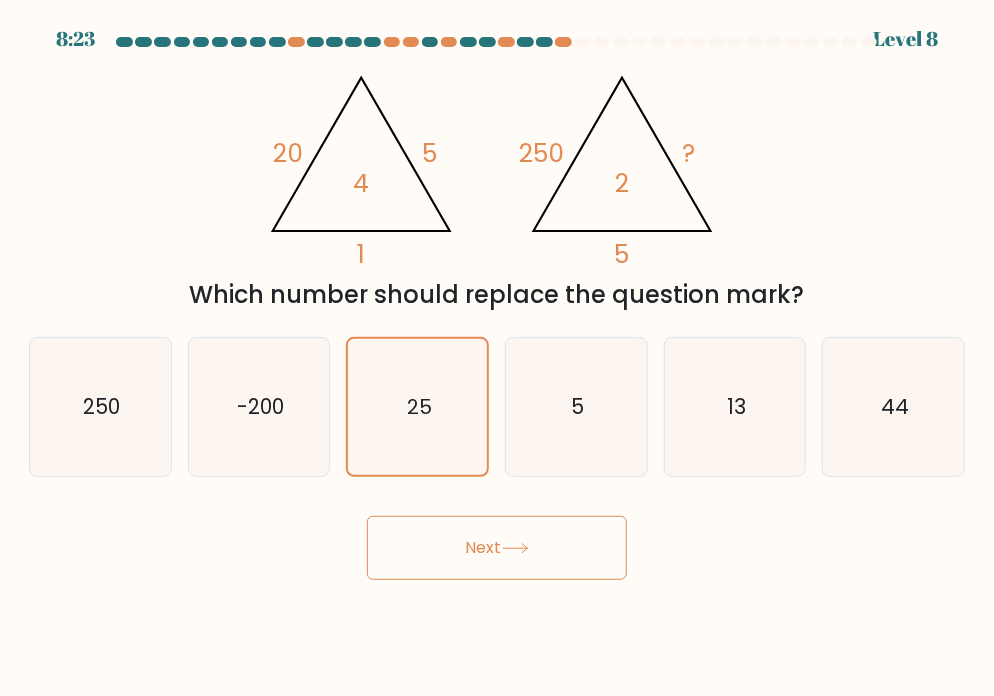 click on "Next" at bounding box center (497, 548) 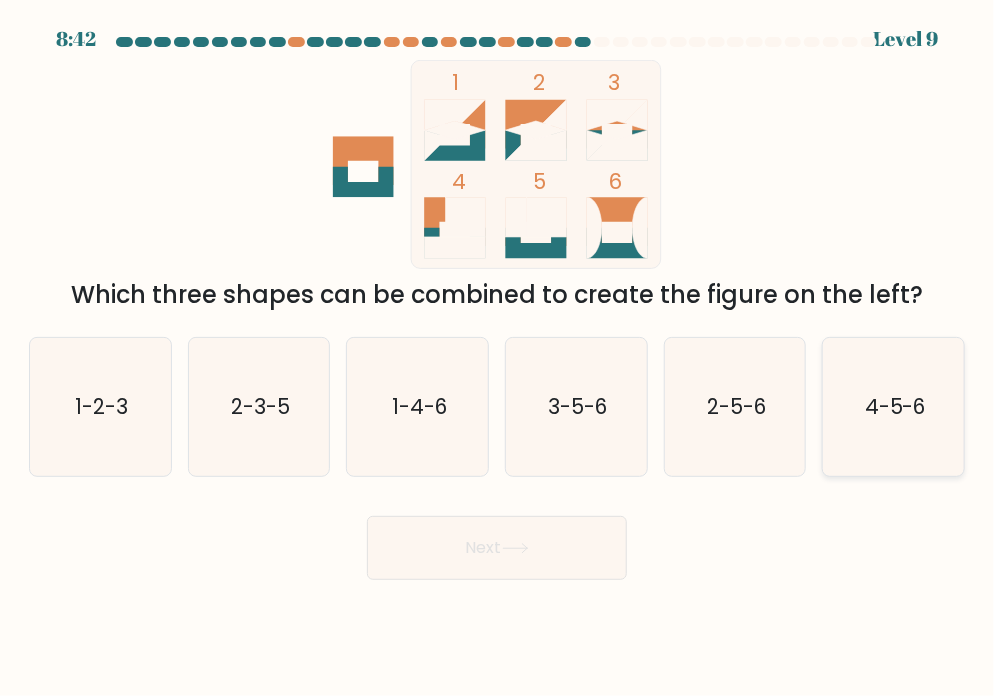 click on "4-5-6" 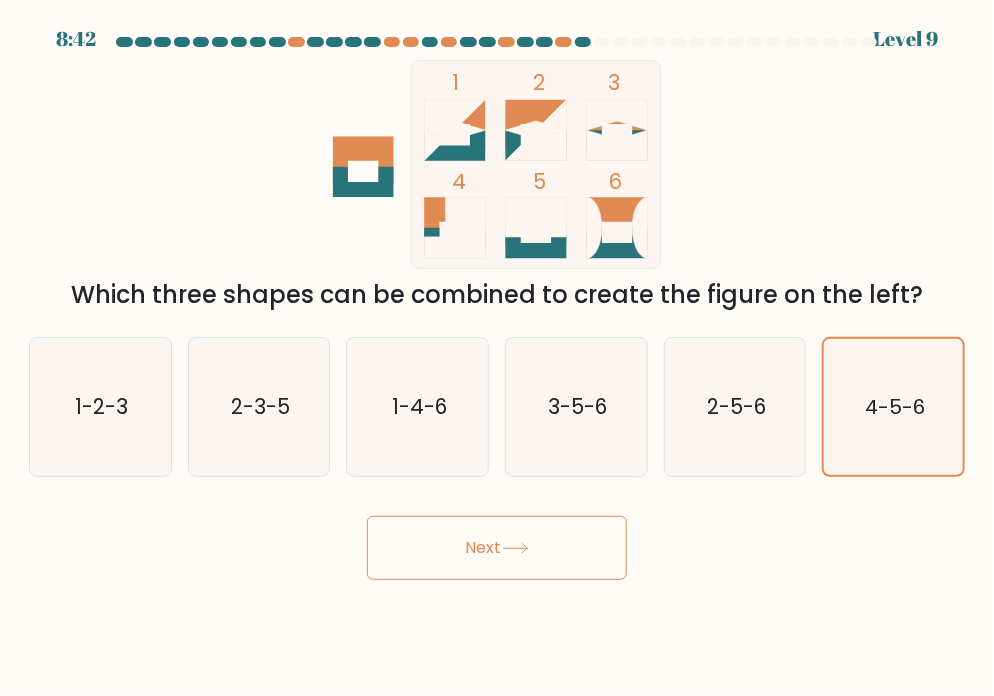 click on "Next" at bounding box center (497, 548) 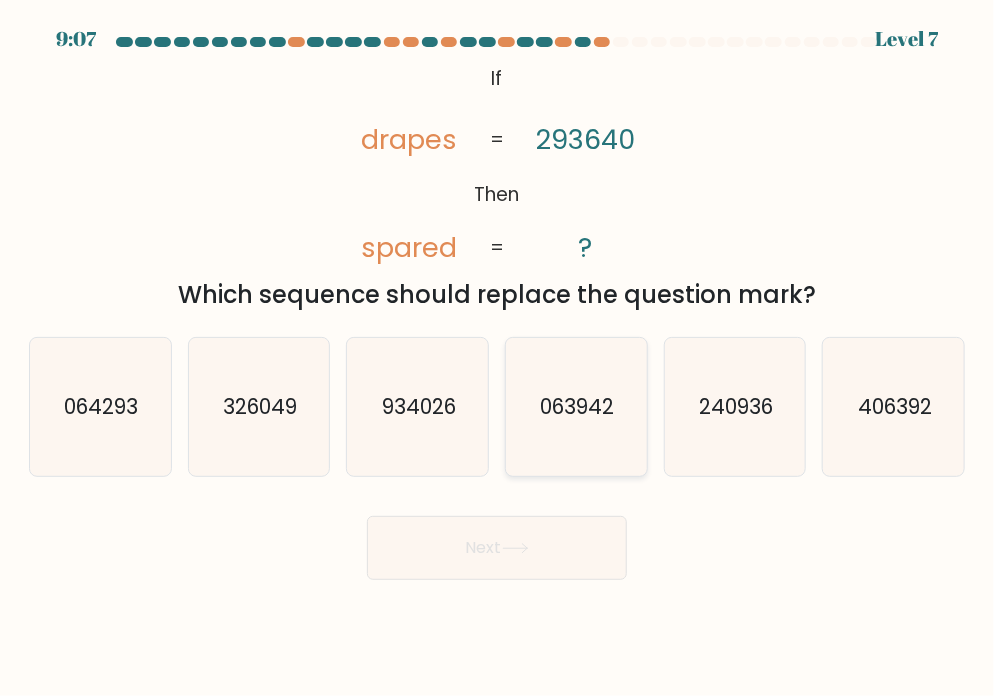 click on "063942" 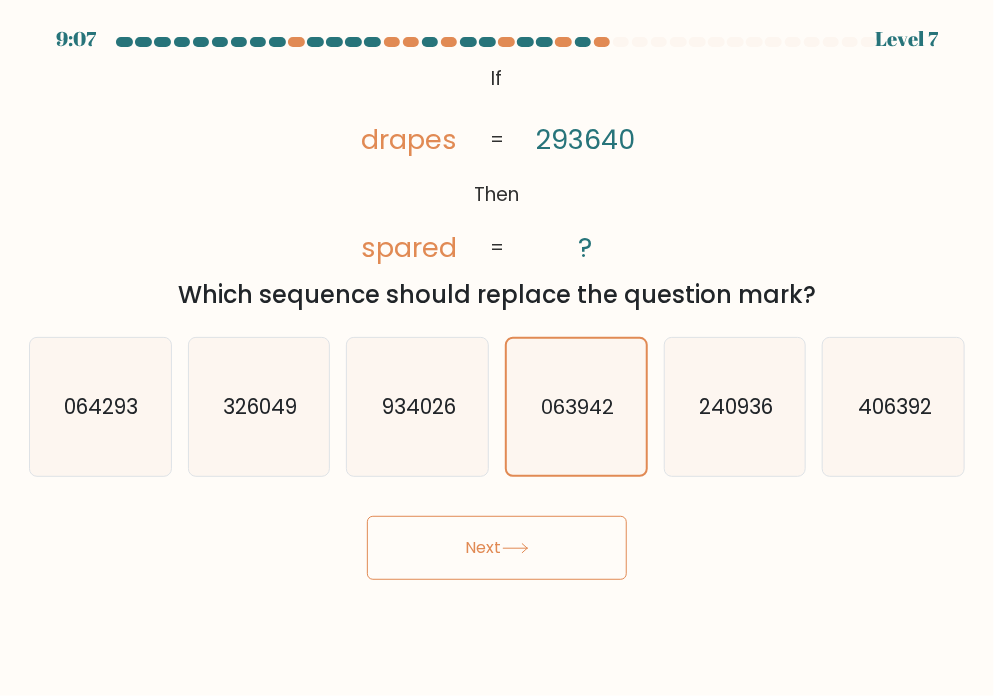 click on "Next" at bounding box center [497, 548] 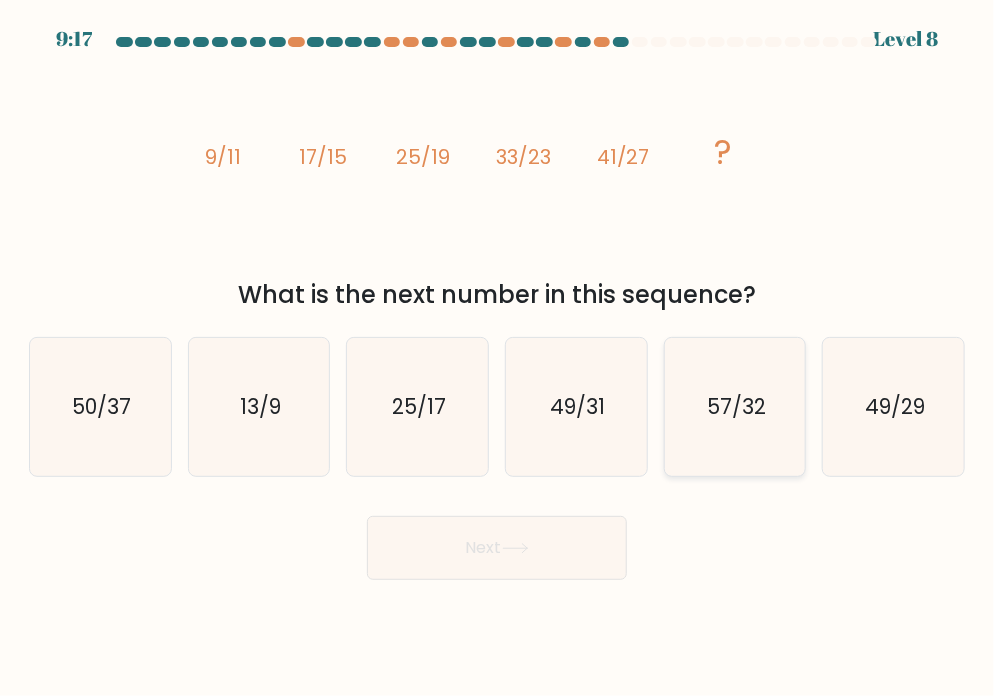 click on "57/32" 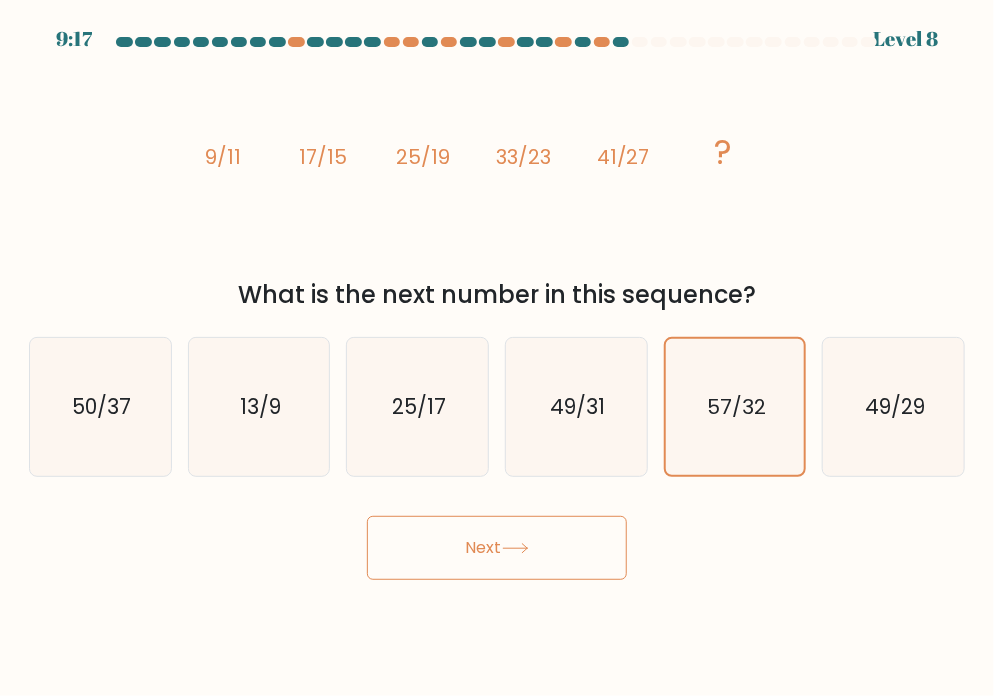 click on "Next" at bounding box center [497, 548] 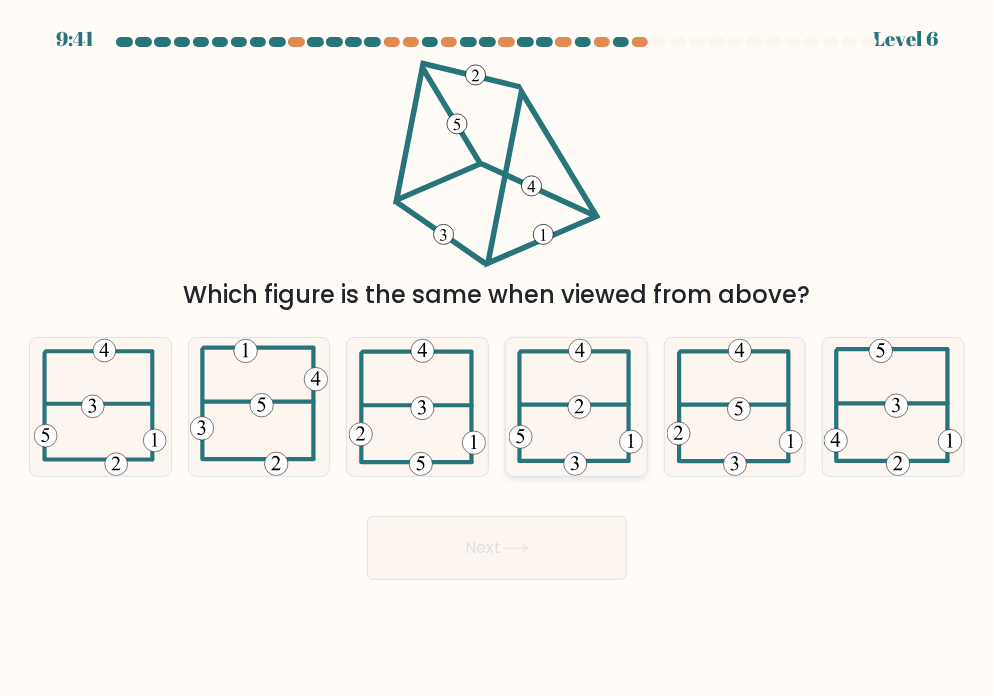 click 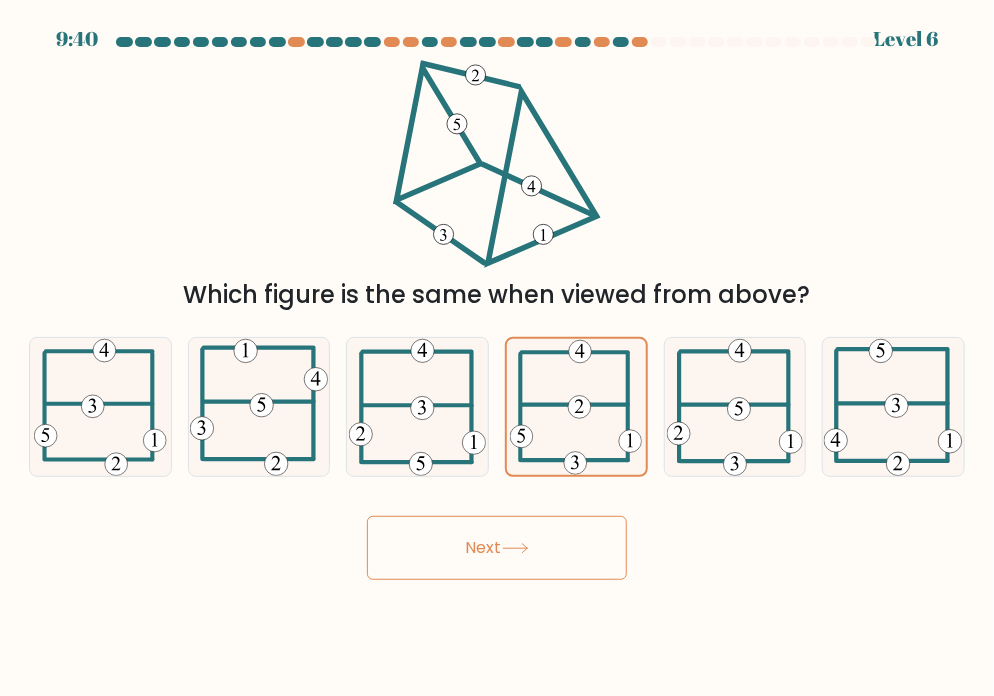 click on "Next" at bounding box center [497, 548] 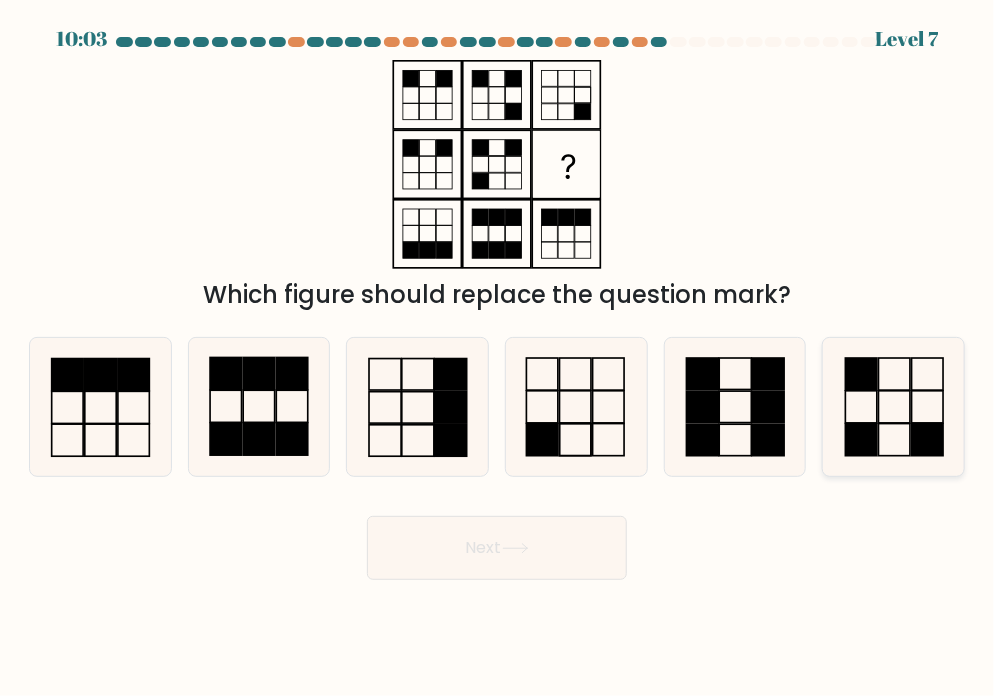 click 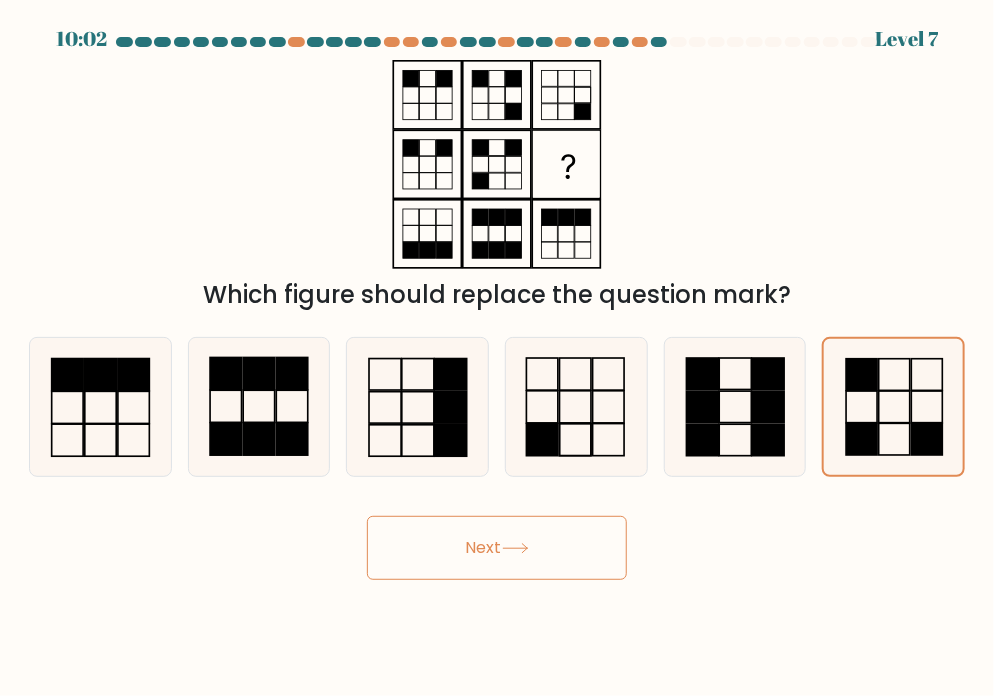 click on "Next" at bounding box center [497, 548] 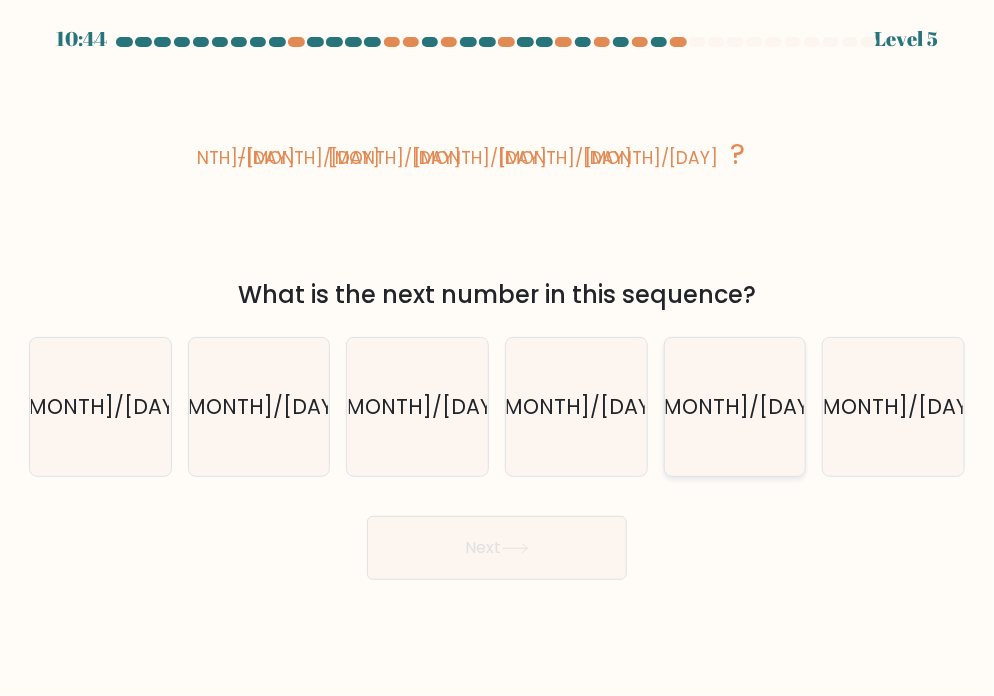 drag, startPoint x: 724, startPoint y: 443, endPoint x: 725, endPoint y: 459, distance: 16.03122 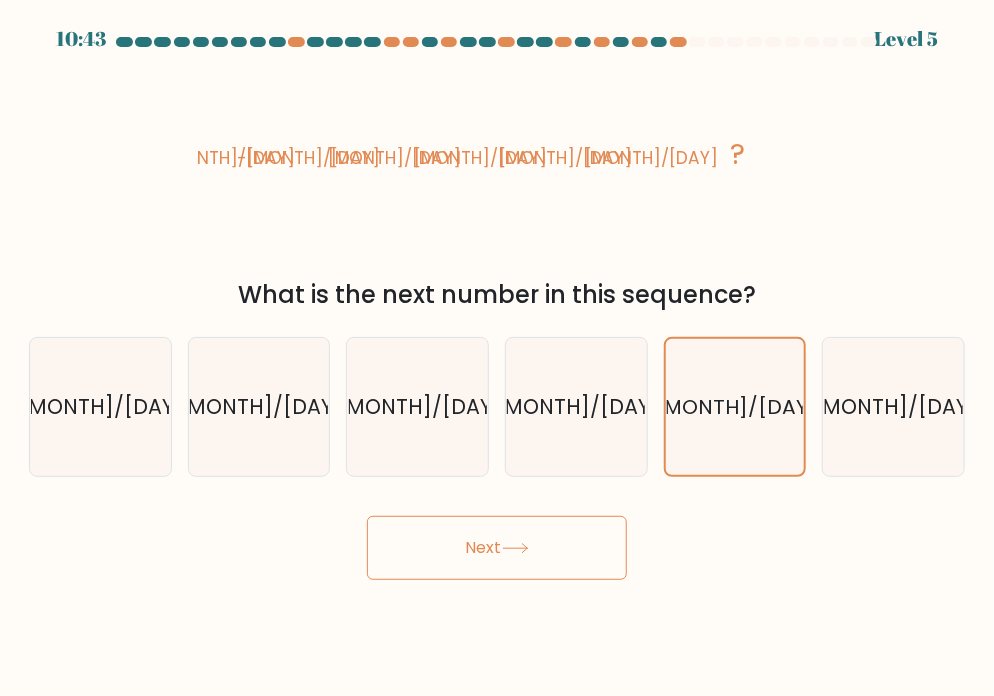 click on "Next" at bounding box center [497, 548] 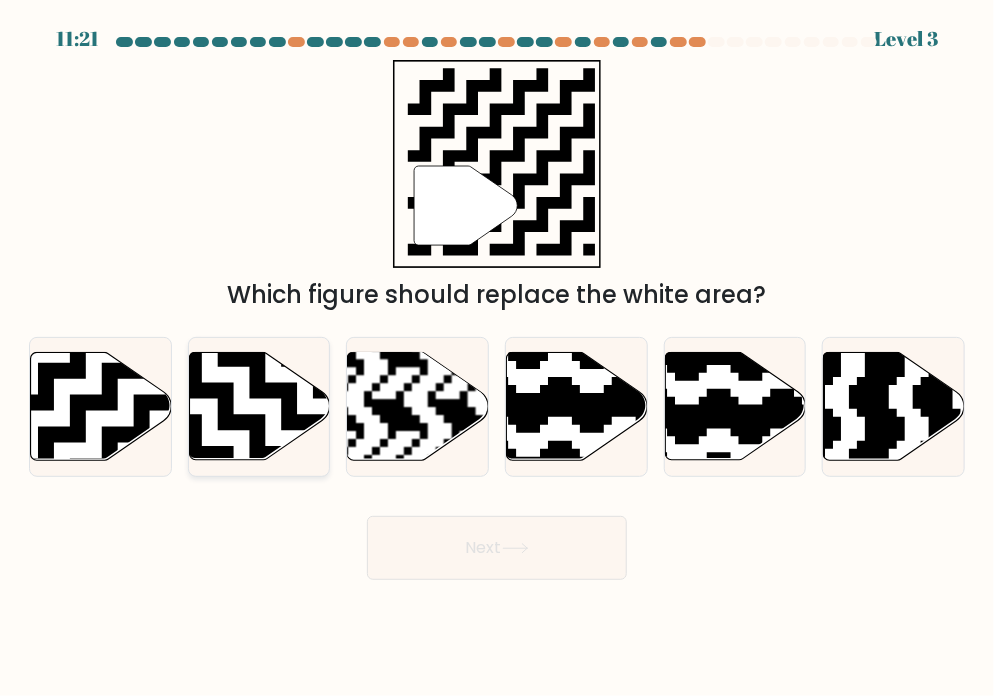 click 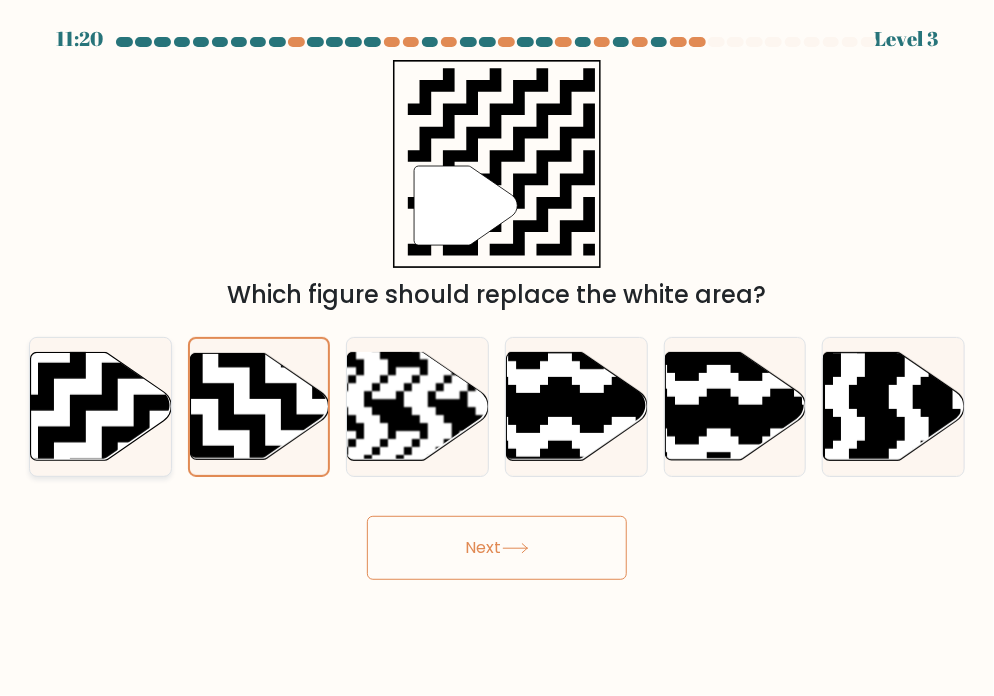 click on "a." at bounding box center (100, 407) 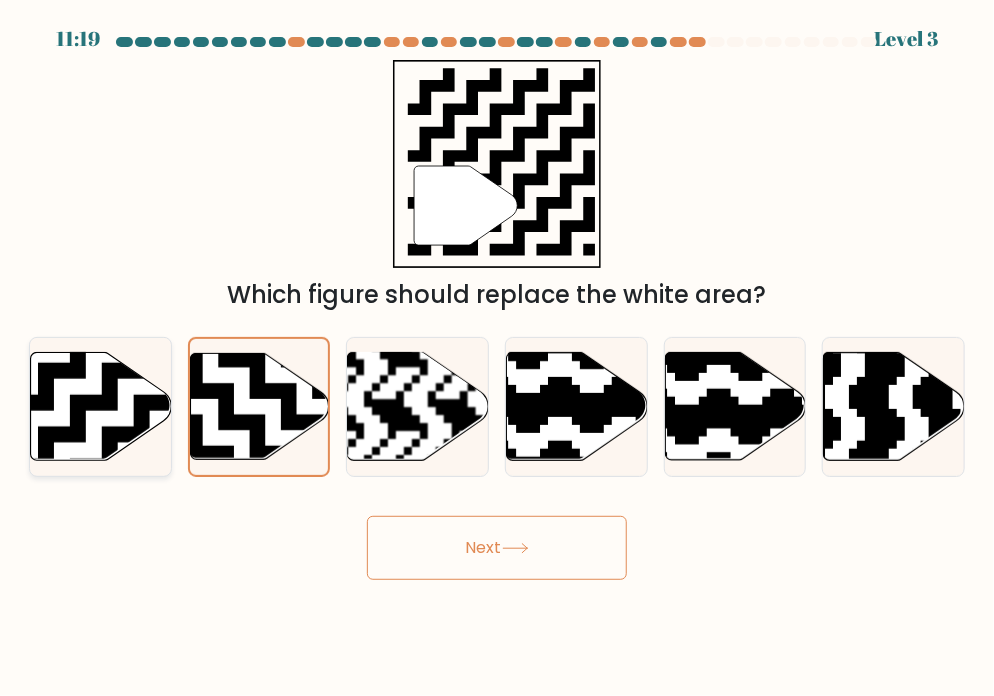 click 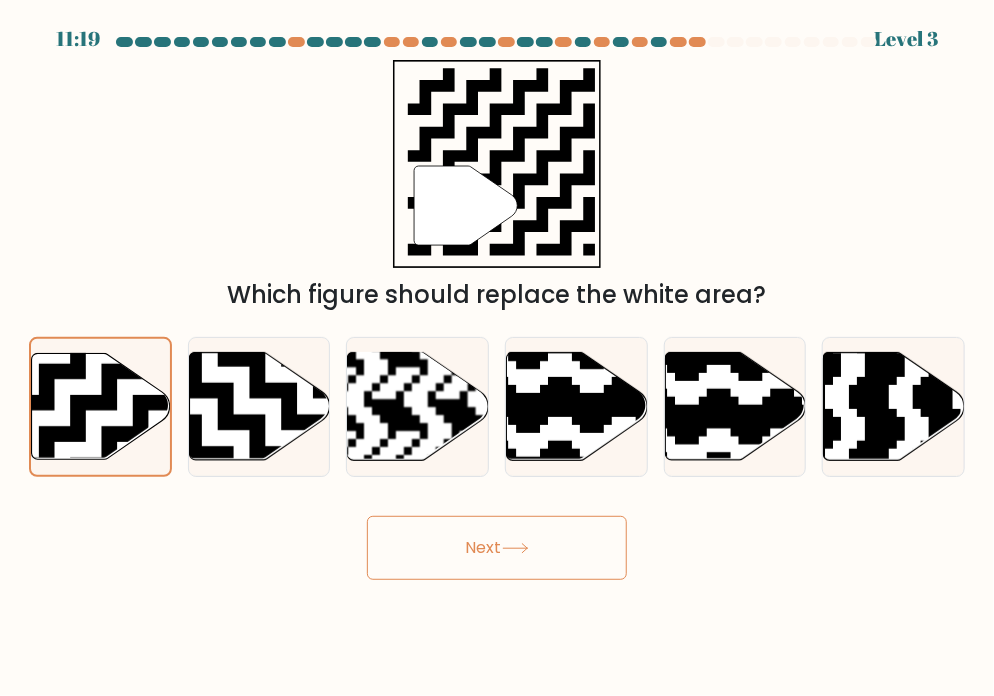 click on "Next" at bounding box center (497, 548) 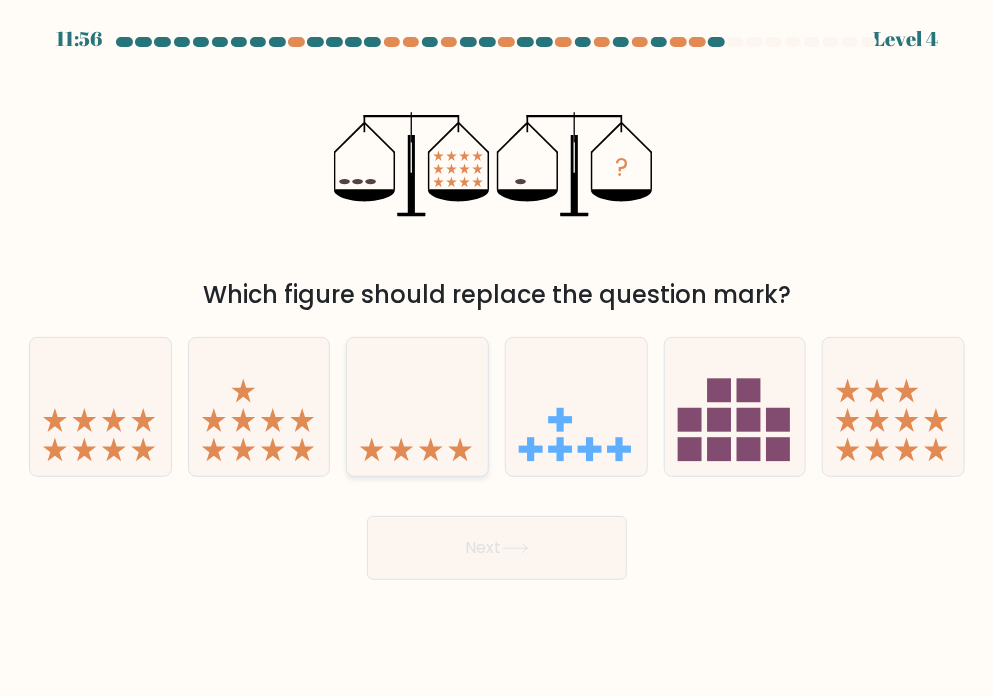 click 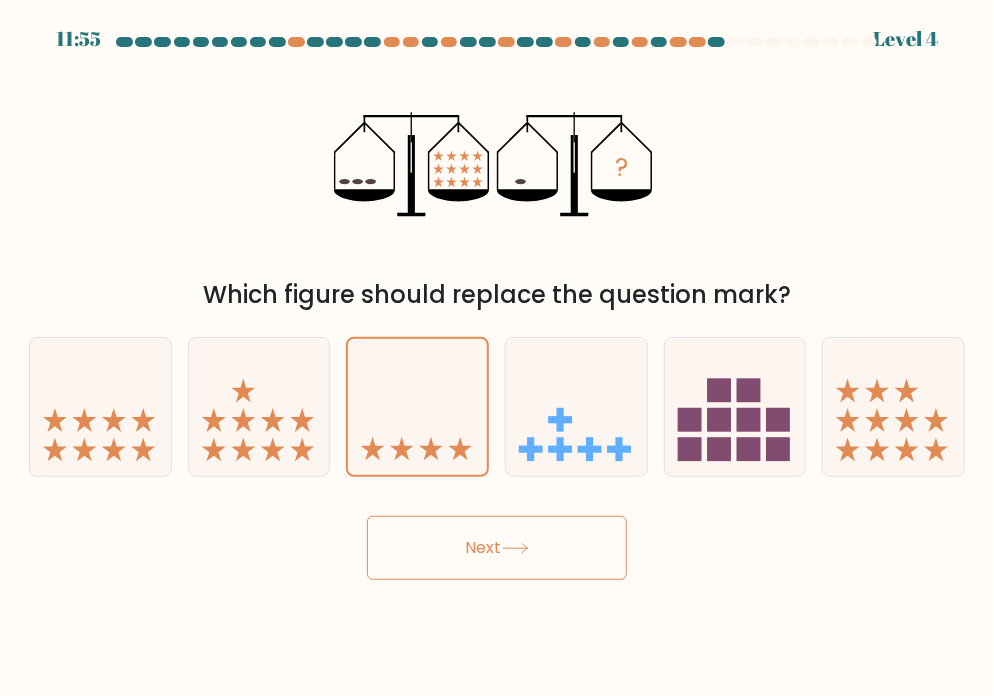 click on "Next" at bounding box center [497, 548] 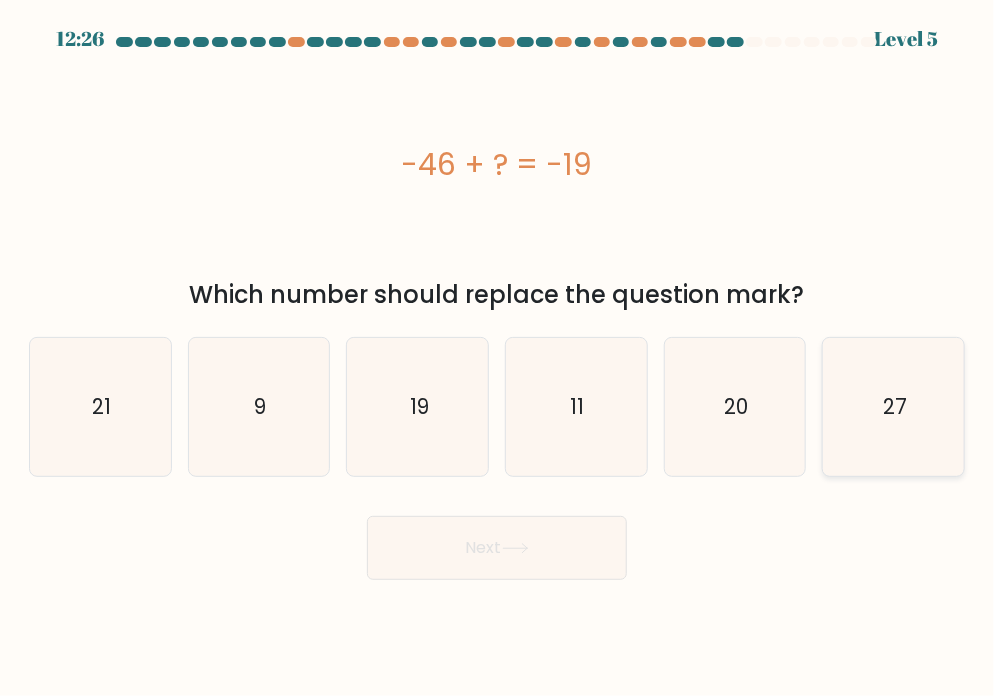 click on "27" 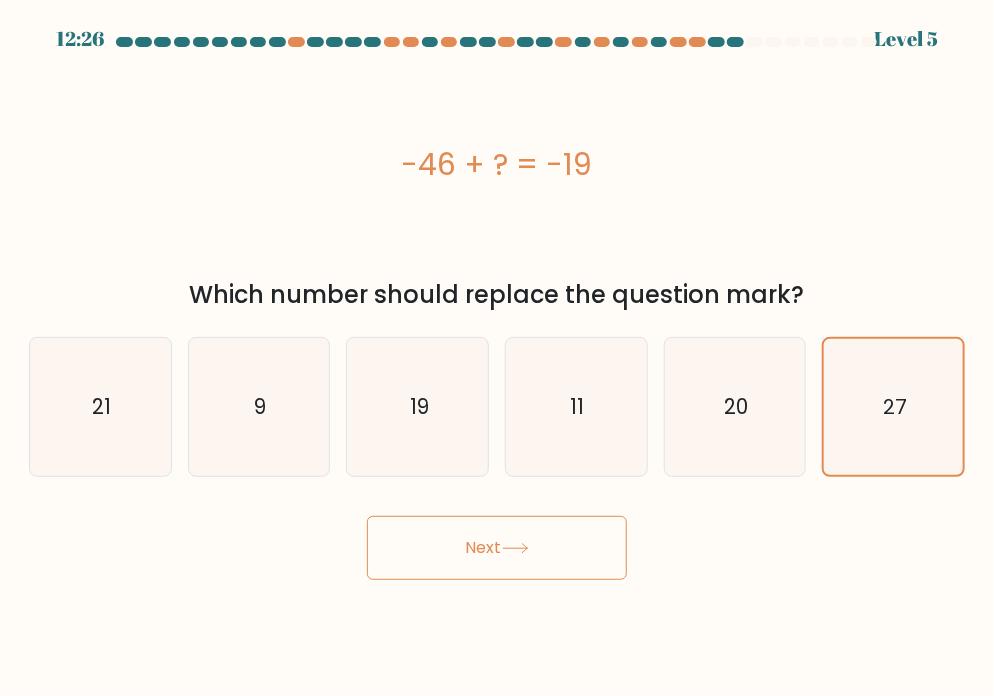 click on "Next" at bounding box center [497, 548] 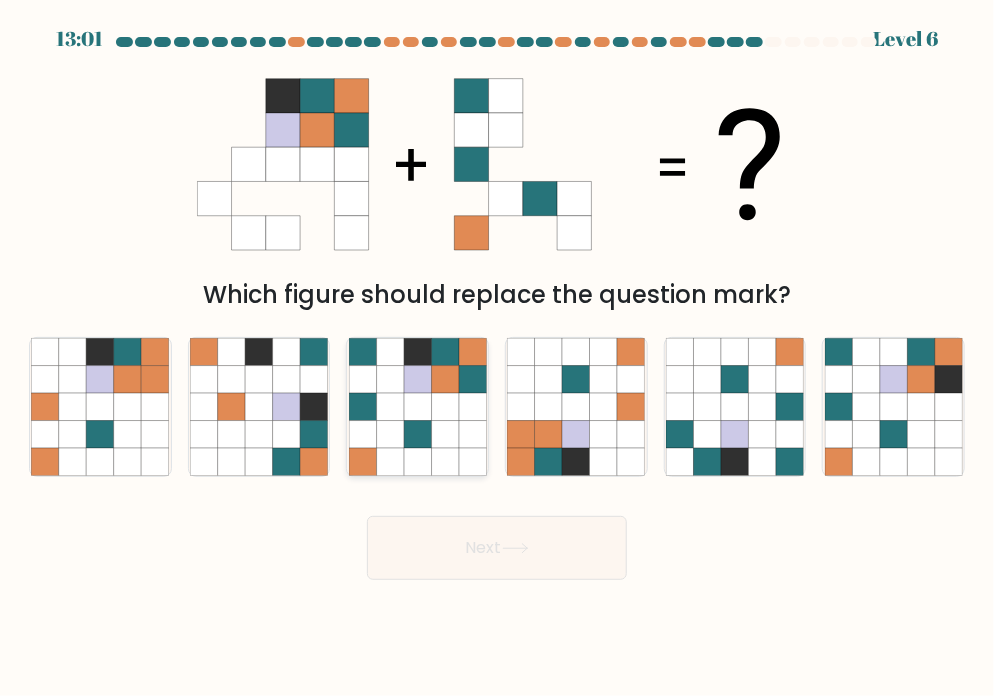 click 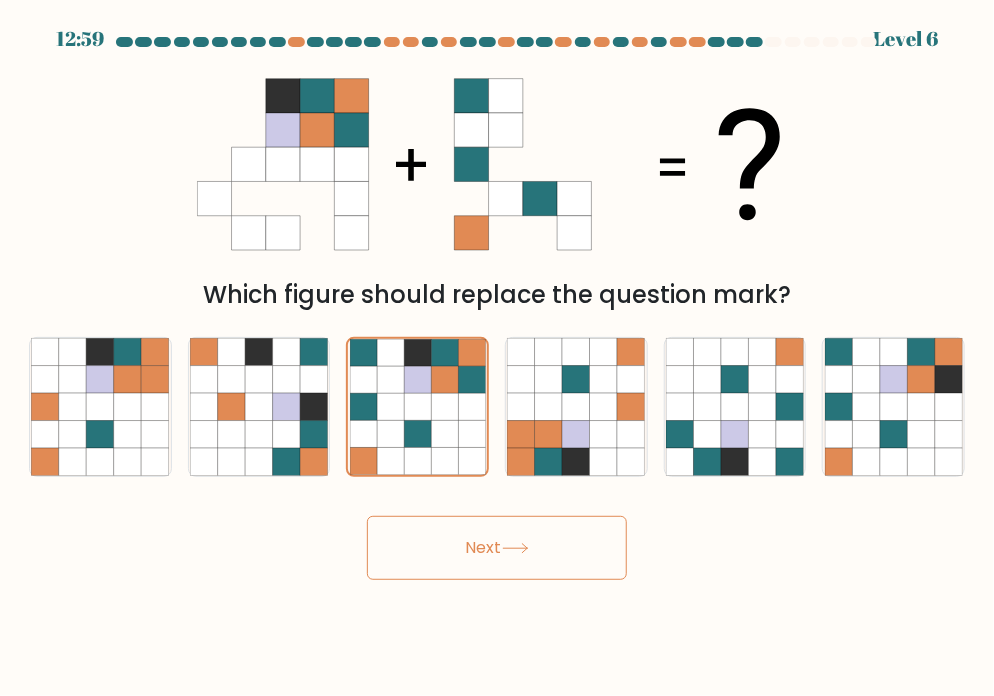 click on "Next" at bounding box center [497, 548] 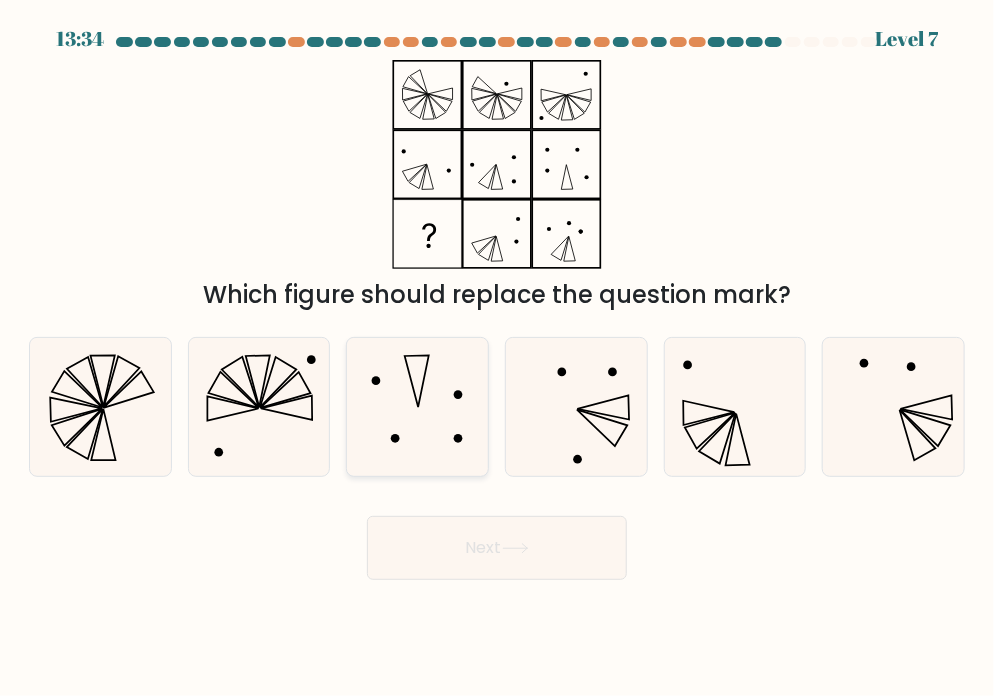 click 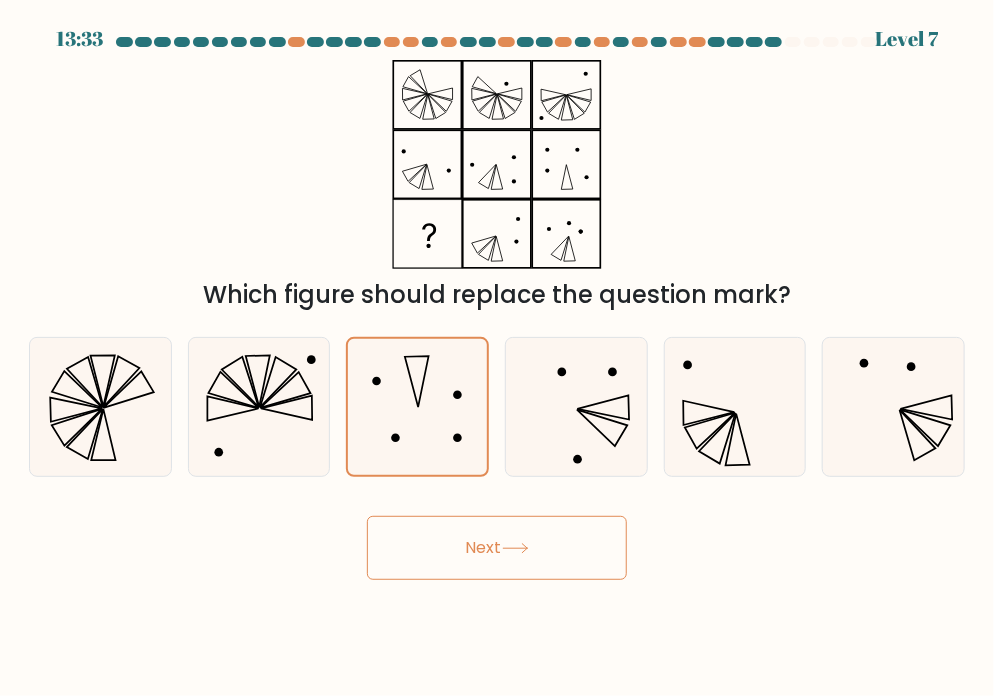 click on "Next" at bounding box center (497, 548) 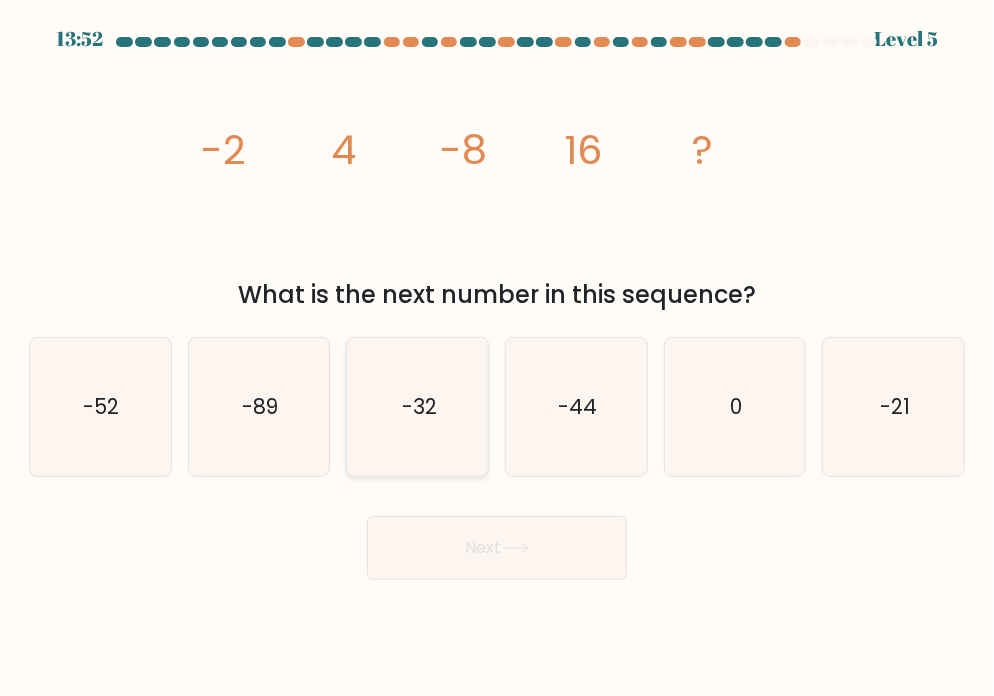 click on "-32" 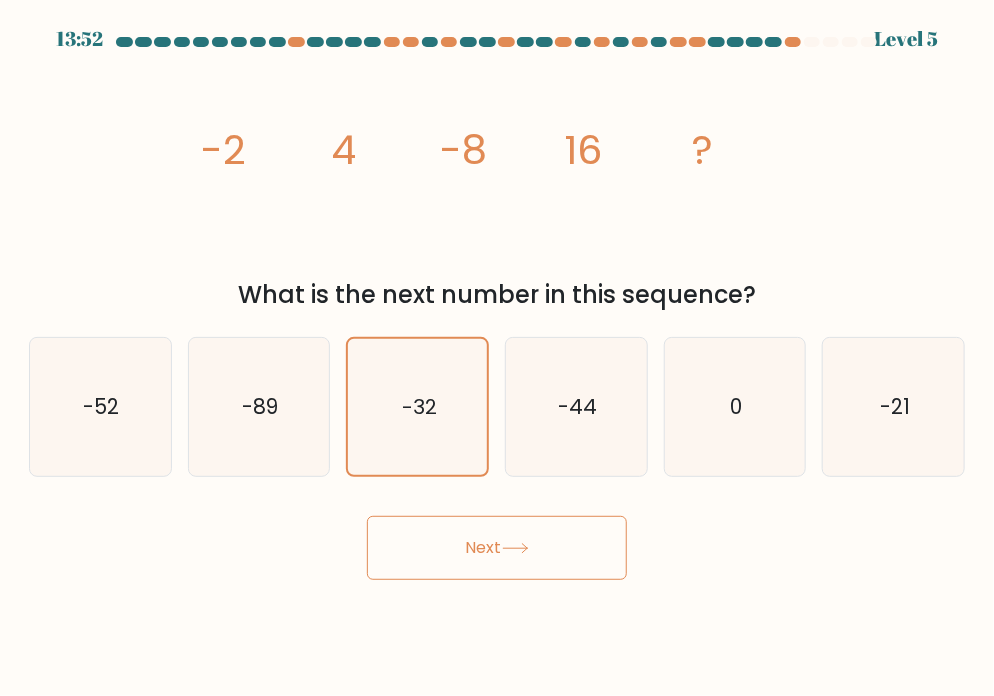 click on "Next" at bounding box center [497, 548] 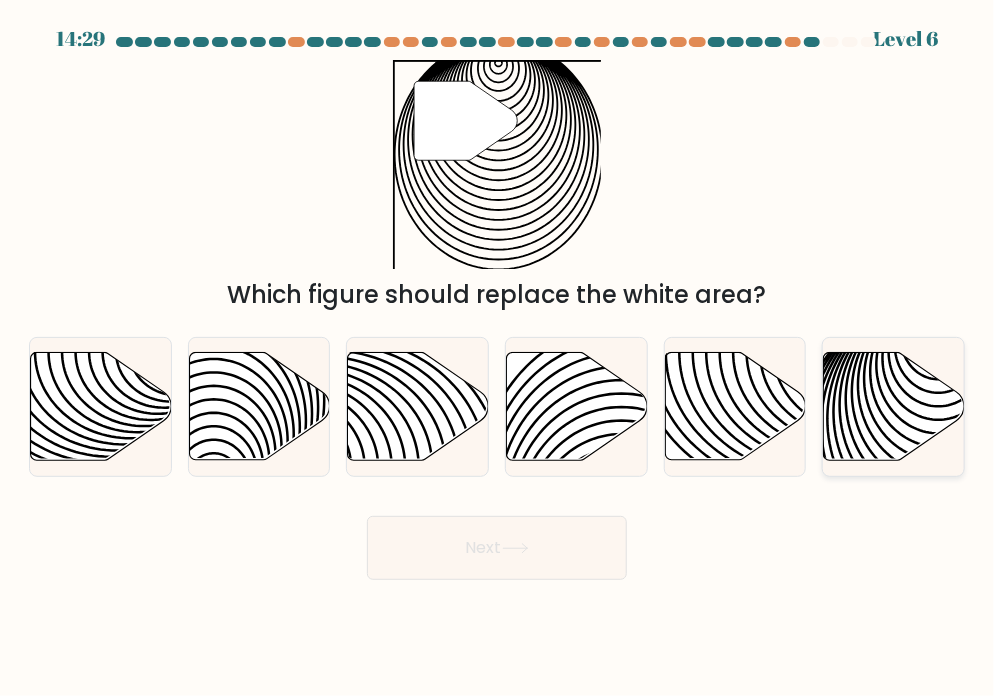 click 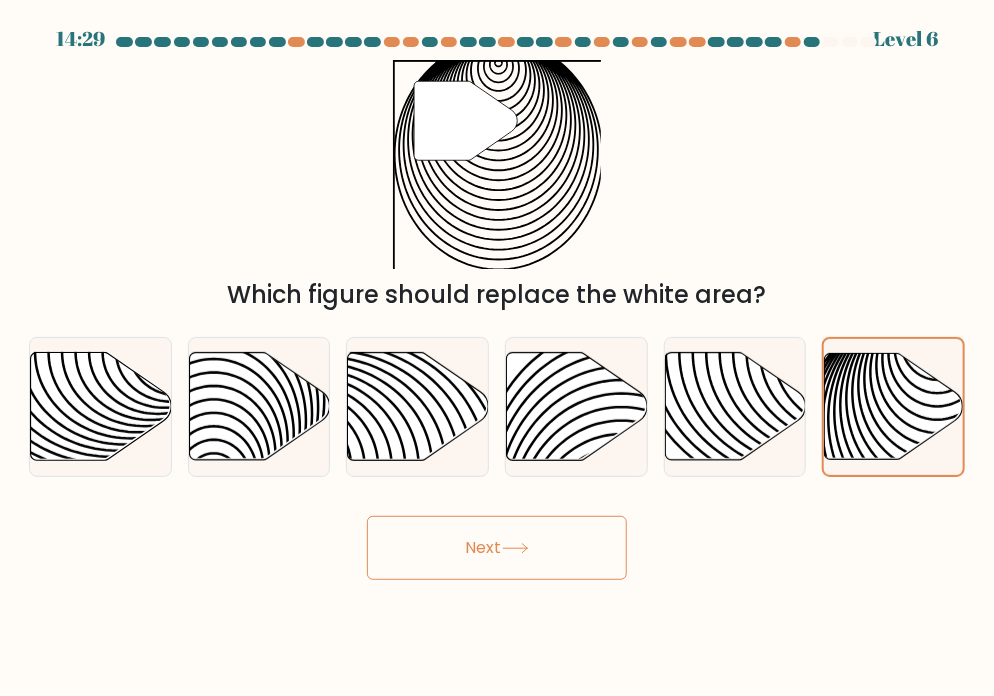 click on "Next" at bounding box center (497, 548) 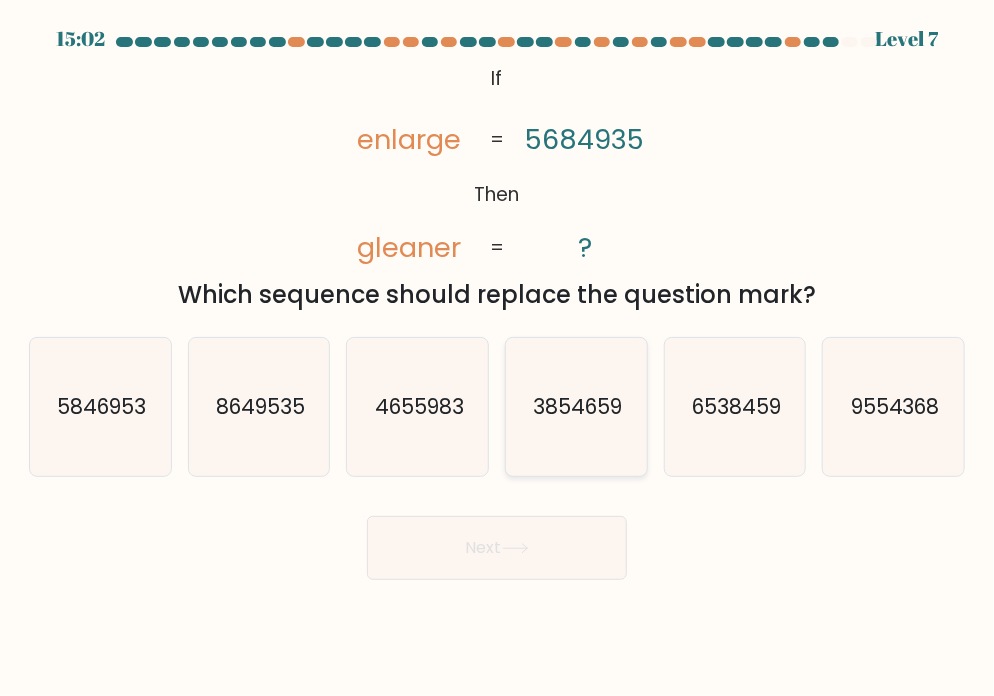 click on "3854659" 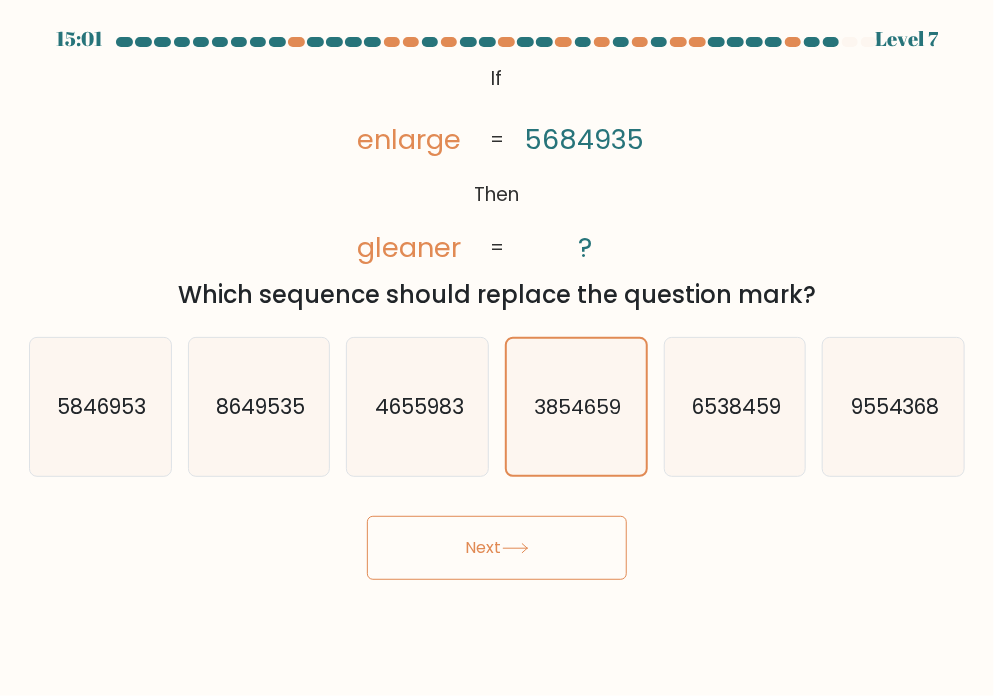 click on "Next" at bounding box center [497, 548] 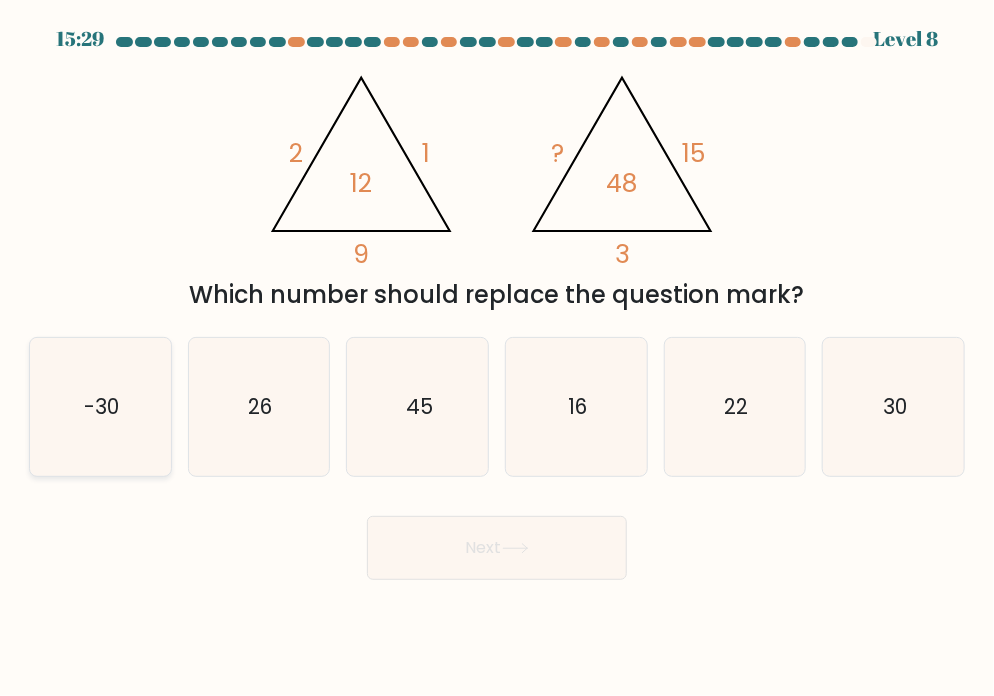 click on "-30" 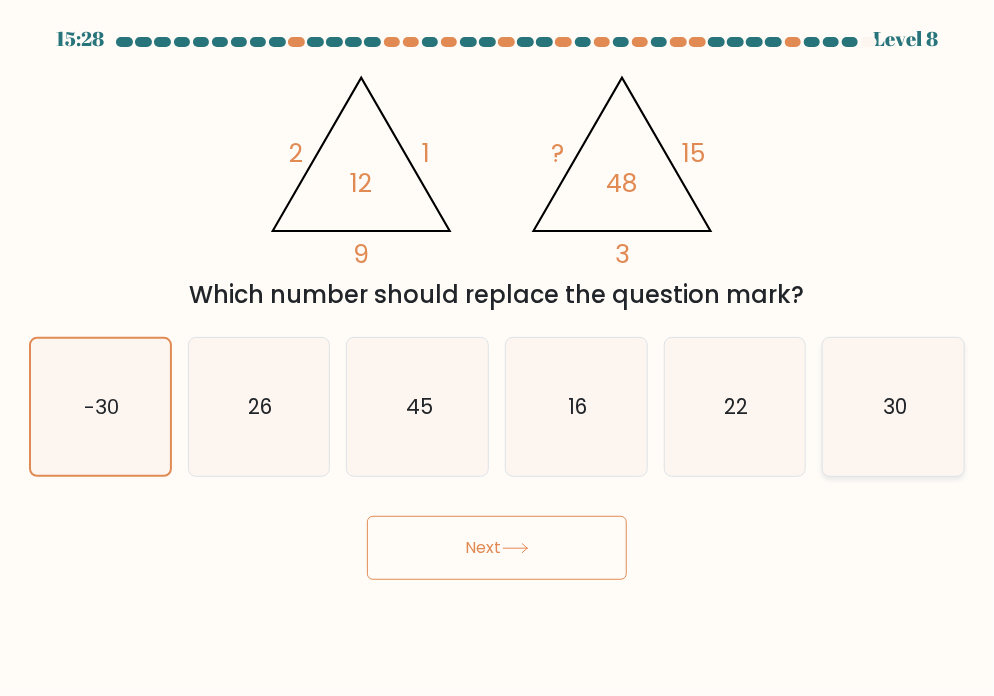 click on "30" 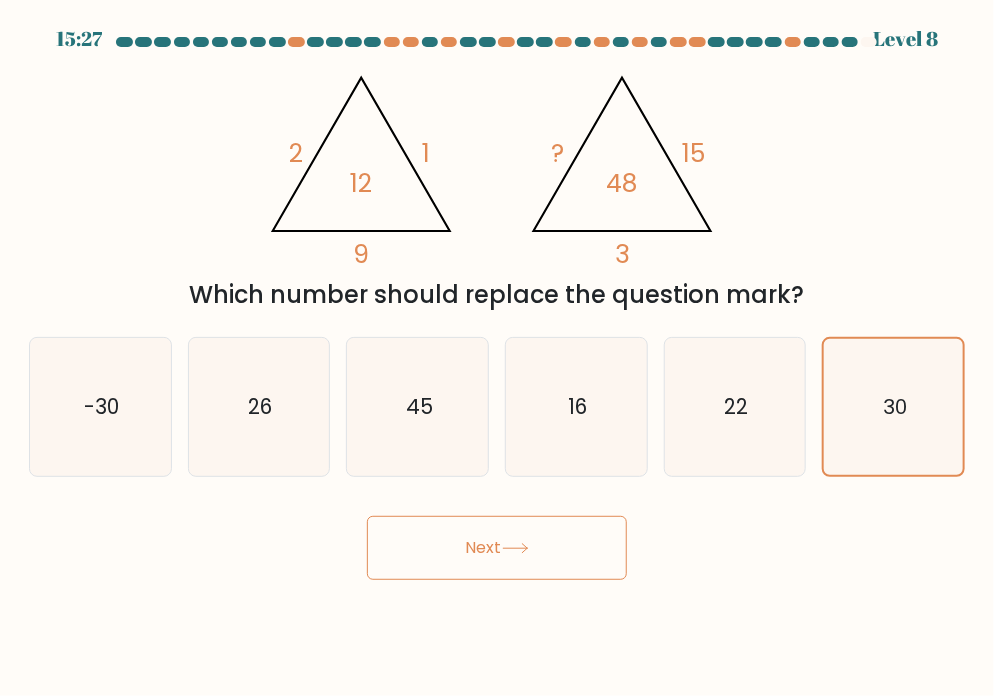 click on "Next" at bounding box center (497, 548) 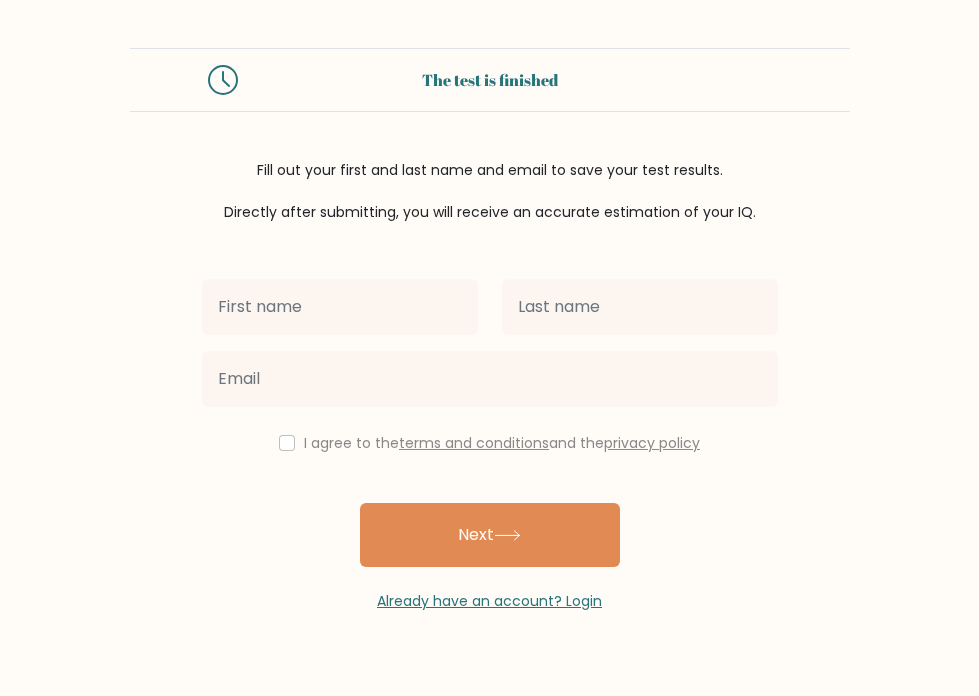 scroll, scrollTop: 0, scrollLeft: 0, axis: both 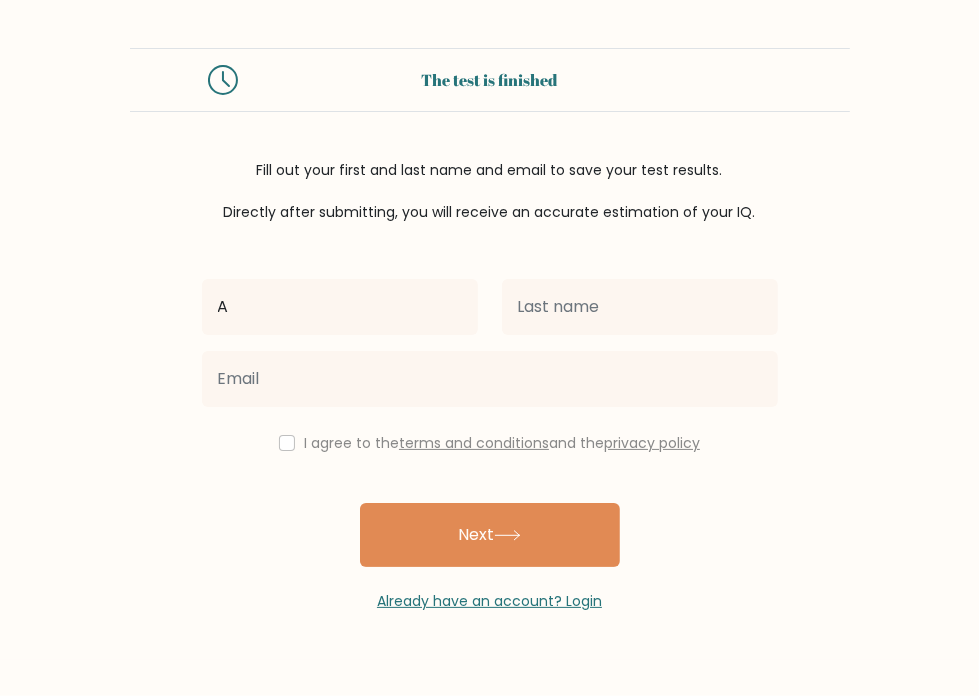 type on "Angel Gwin" 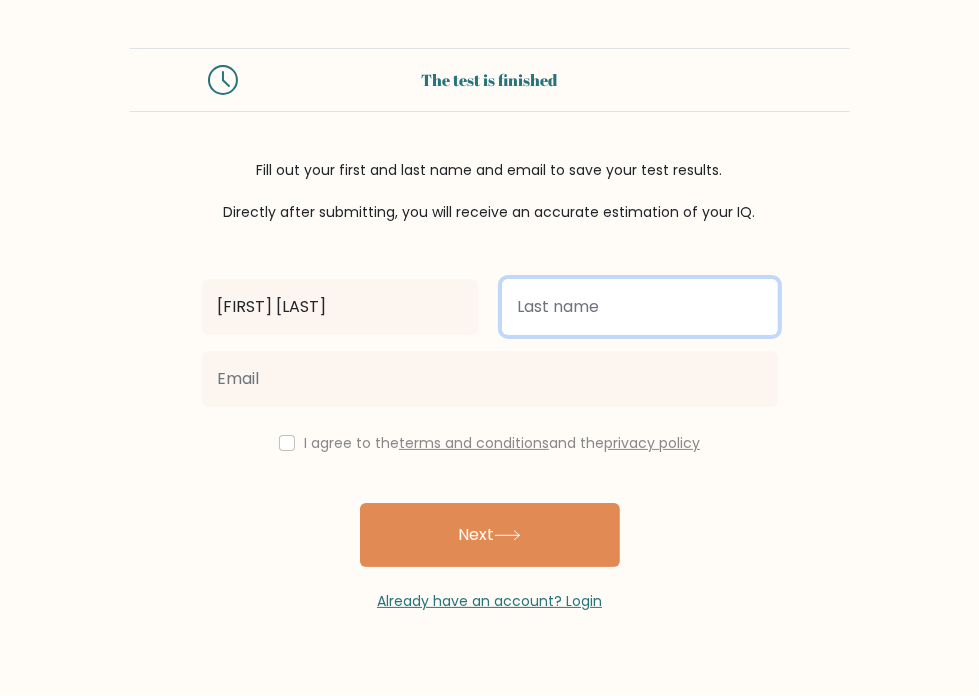 click at bounding box center [640, 307] 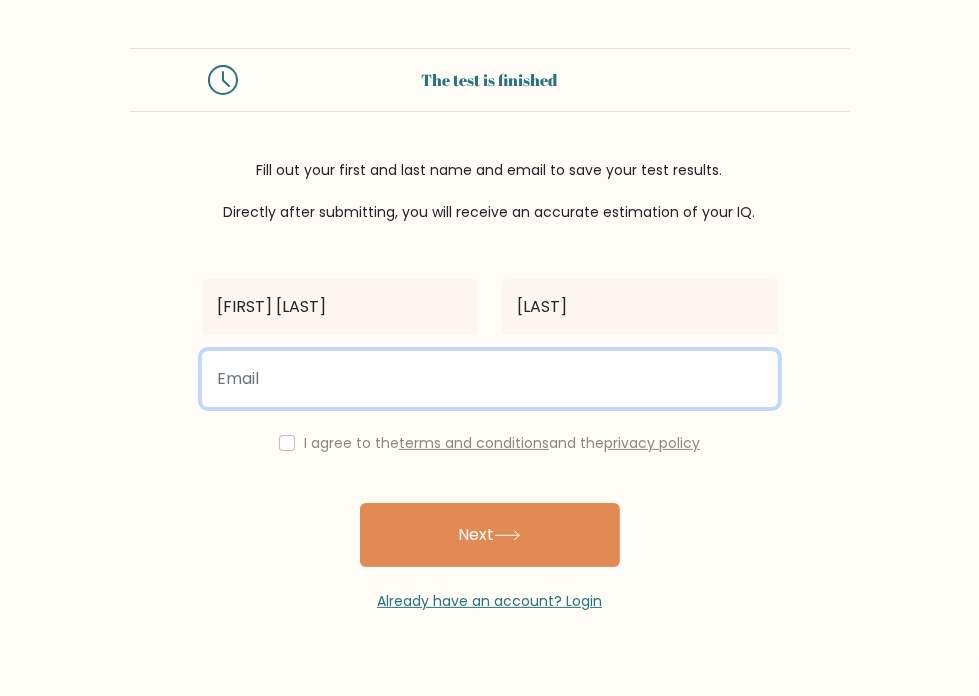 drag, startPoint x: 440, startPoint y: 439, endPoint x: 407, endPoint y: 445, distance: 33.54102 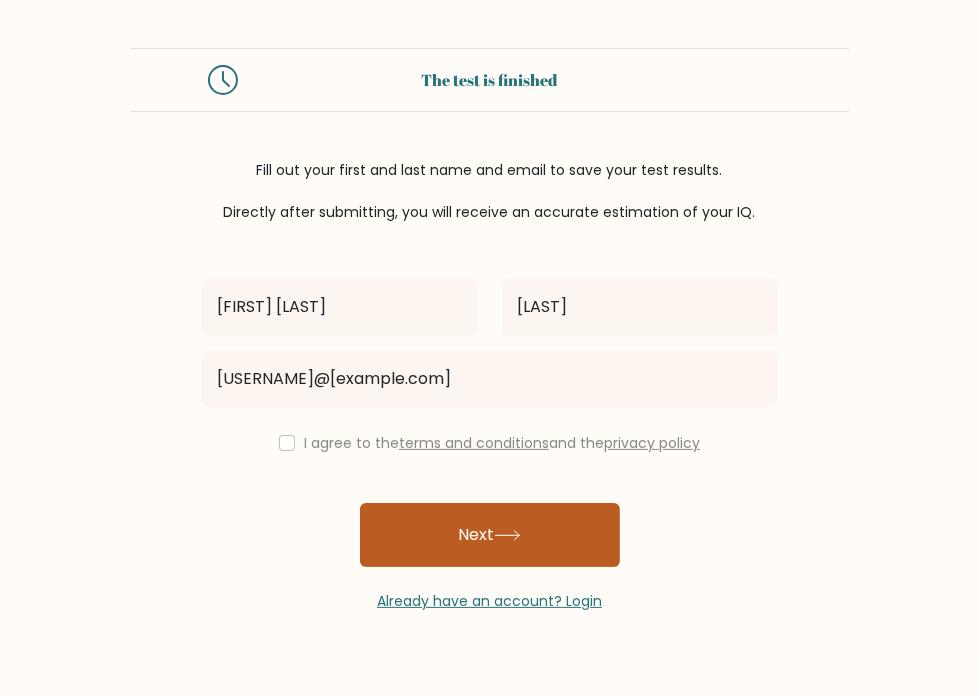 click on "Next" at bounding box center [490, 535] 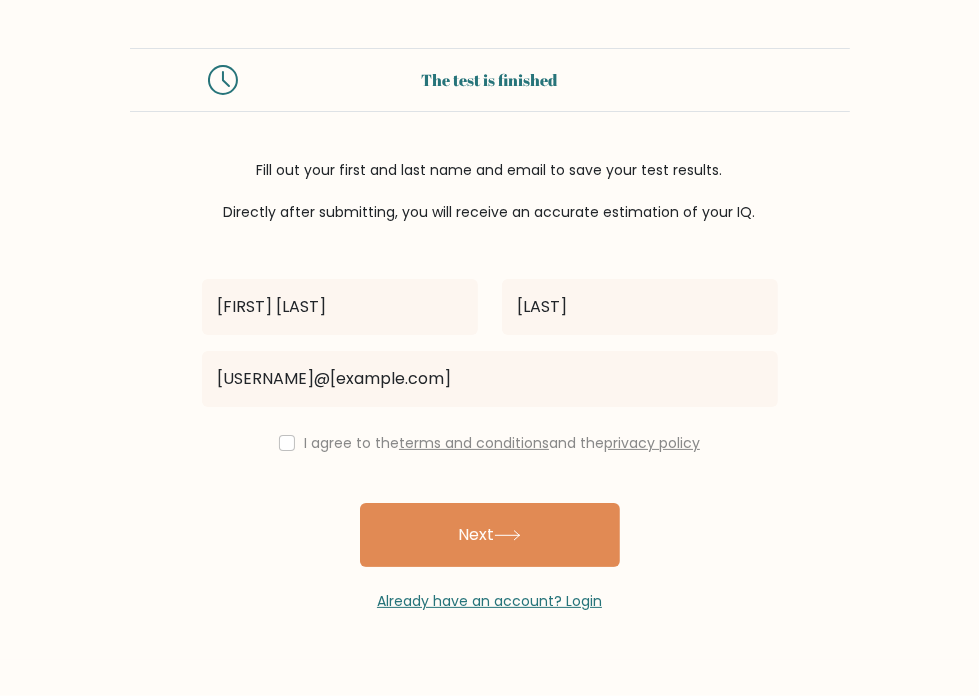 click on "I agree to the  terms and conditions  and the  privacy policy" at bounding box center [490, 443] 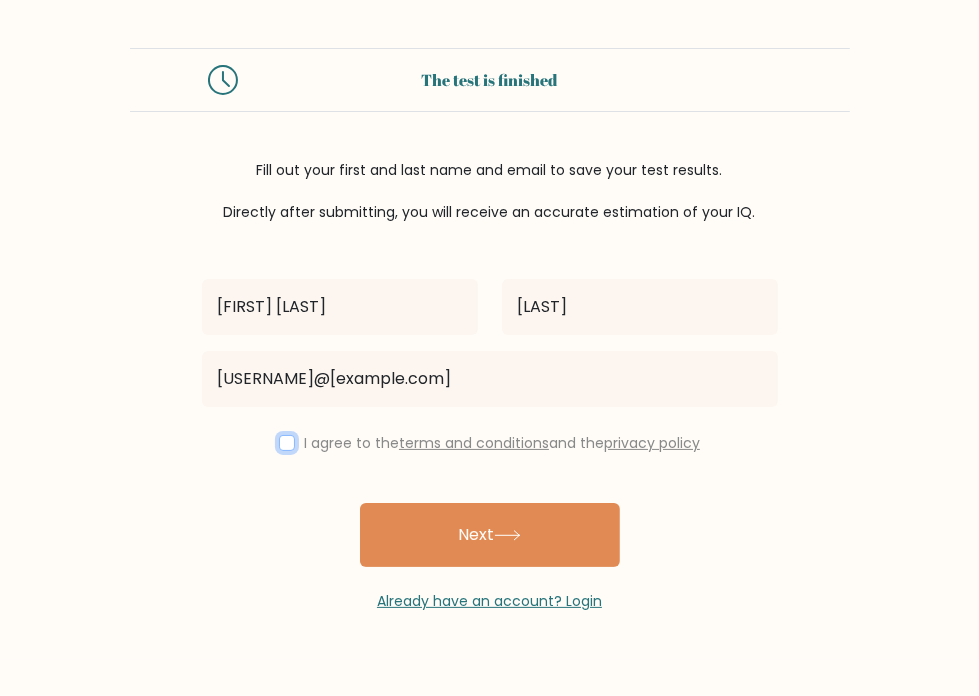 click at bounding box center [287, 443] 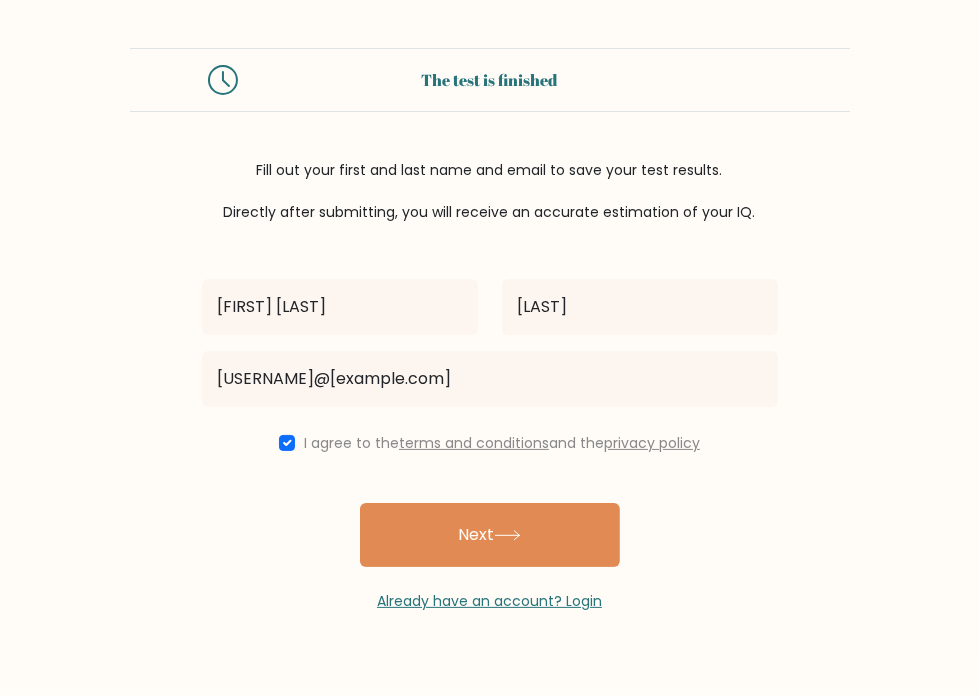 click on "Next" at bounding box center [490, 535] 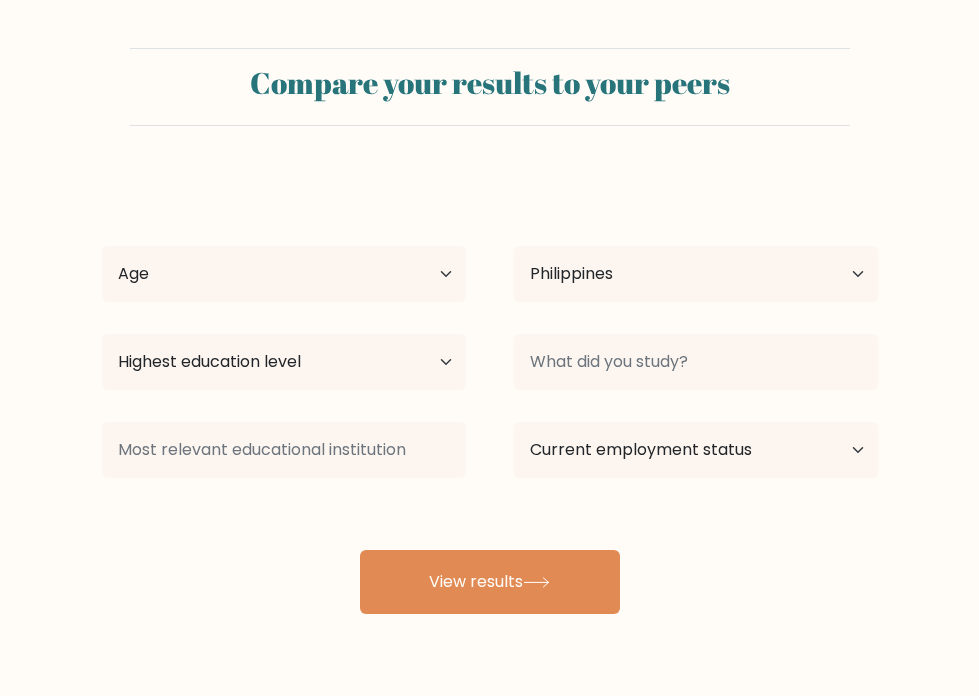 select on "PH" 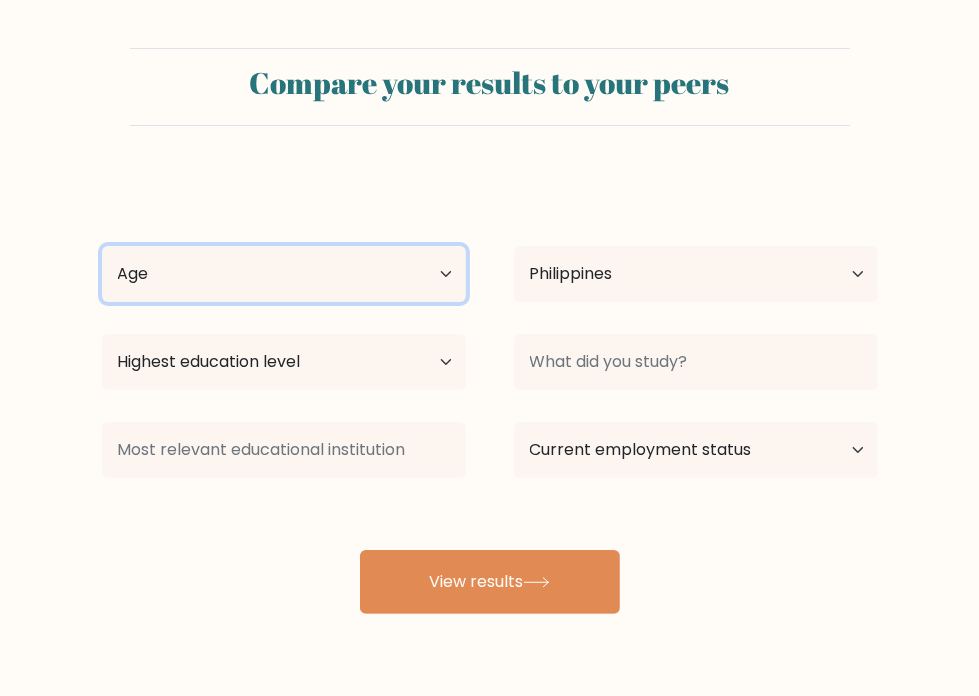 click on "Age
Under 18 years old
18-24 years old
25-34 years old
35-44 years old
45-54 years old
55-64 years old
65 years old and above" at bounding box center (284, 274) 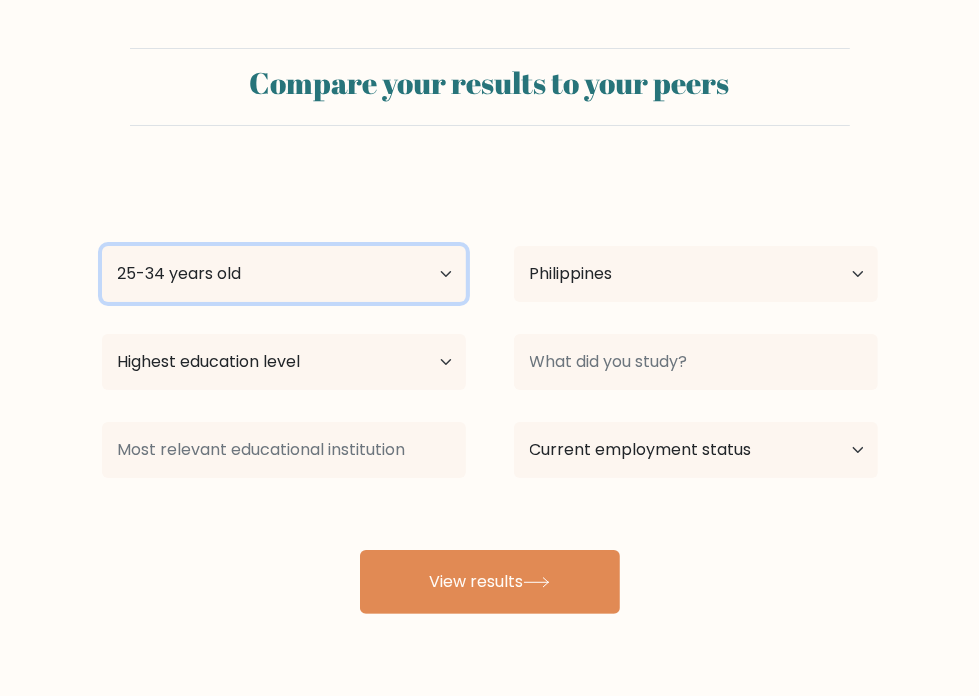 click on "Age
Under 18 years old
18-24 years old
25-34 years old
35-44 years old
45-54 years old
55-64 years old
65 years old and above" at bounding box center (284, 274) 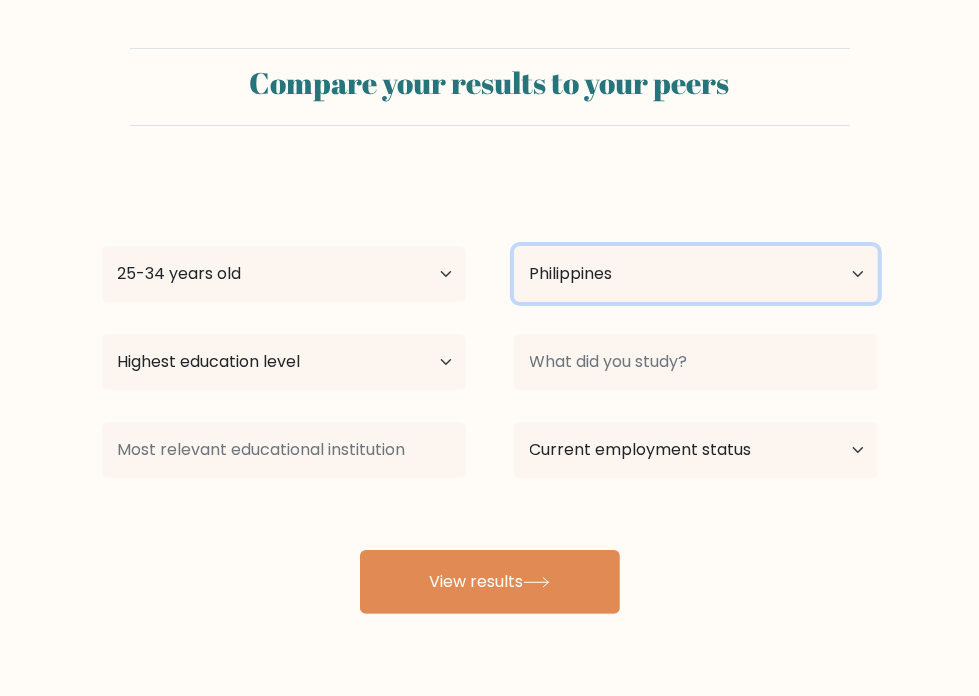 click on "Country
Afghanistan
Albania
Algeria
American Samoa
Andorra
Angola
Anguilla
Antarctica
Antigua and Barbuda
Argentina
Armenia
Aruba
Australia
Austria
Azerbaijan
Bahamas
Bahrain
Bangladesh
Barbados
Belarus
Belgium
Belize
Benin
Bermuda
Bhutan
Bolivia
Bonaire, Sint Eustatius and Saba
Bosnia and Herzegovina
Botswana
Bouvet Island
Brazil
British Indian Ocean Territory
Brunei
Bulgaria
Burkina Faso
Burundi
Cabo Verde
Cambodia
Cameroon
Canada
Cayman Islands
Central African Republic
Chad
Chile
China
Christmas Island
Cocos (Keeling) Islands
Colombia
Comoros
Congo
Congo (the Democratic Republic of the)
Cook Islands
Costa Rica
Côte d'Ivoire
Croatia
Cuba" at bounding box center [696, 274] 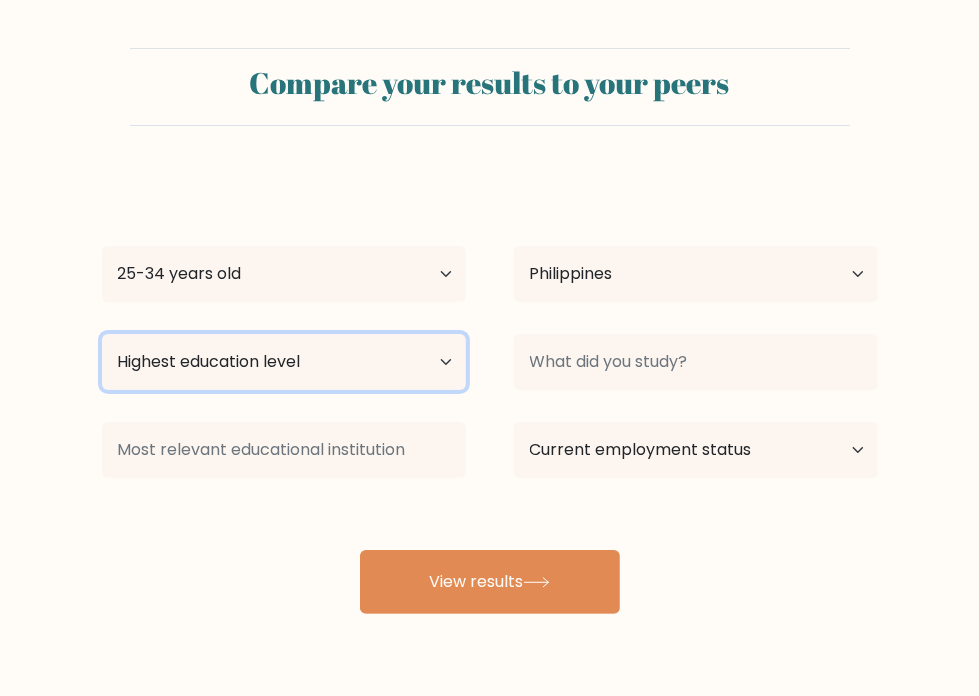click on "Highest education level
No schooling
Primary
Lower Secondary
Upper Secondary
Occupation Specific
Bachelor's degree
Master's degree
Doctoral degree" at bounding box center [284, 362] 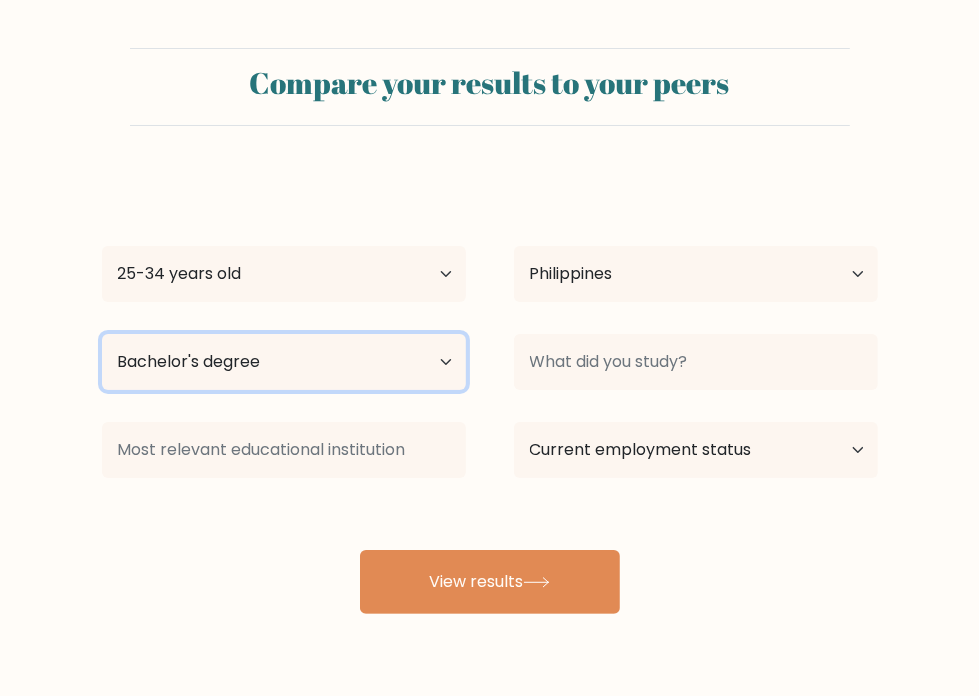 click on "Highest education level
No schooling
Primary
Lower Secondary
Upper Secondary
Occupation Specific
Bachelor's degree
Master's degree
Doctoral degree" at bounding box center [284, 362] 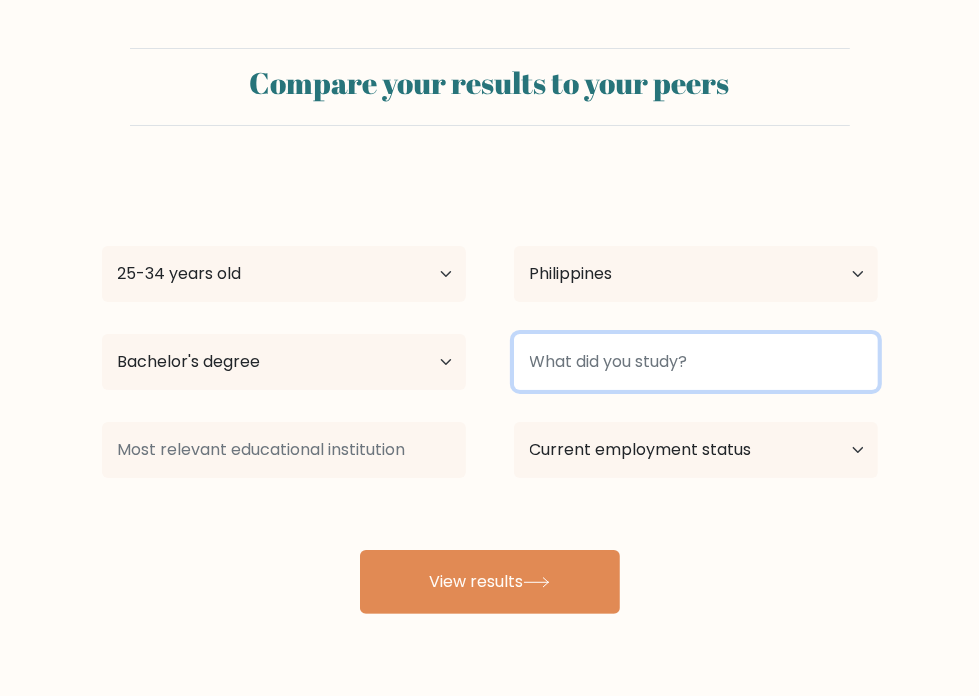 click at bounding box center (696, 362) 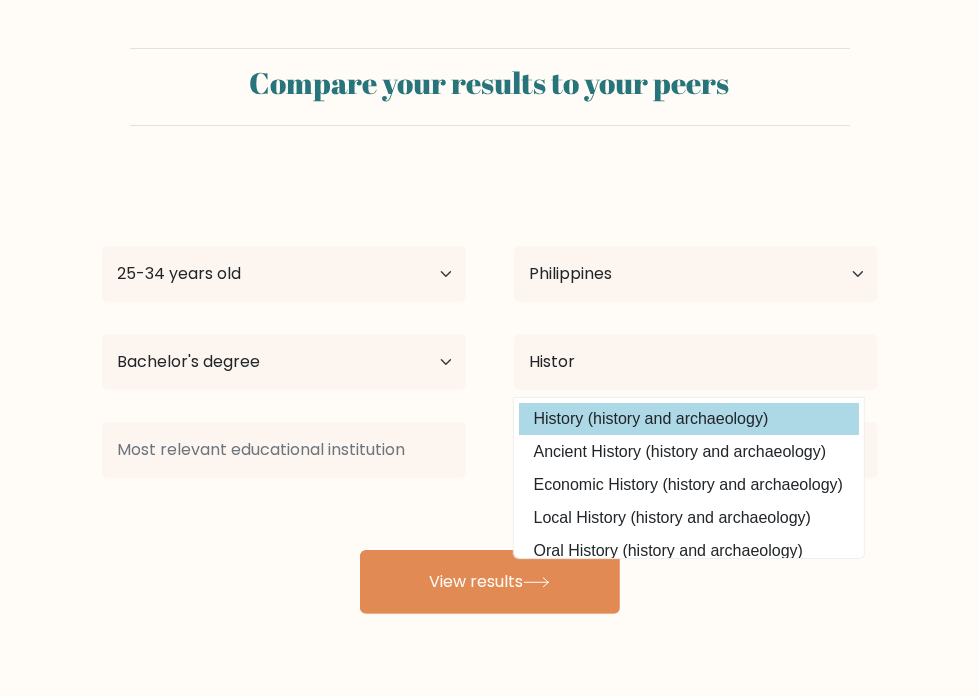 click on "History (history and archaeology)" at bounding box center (689, 419) 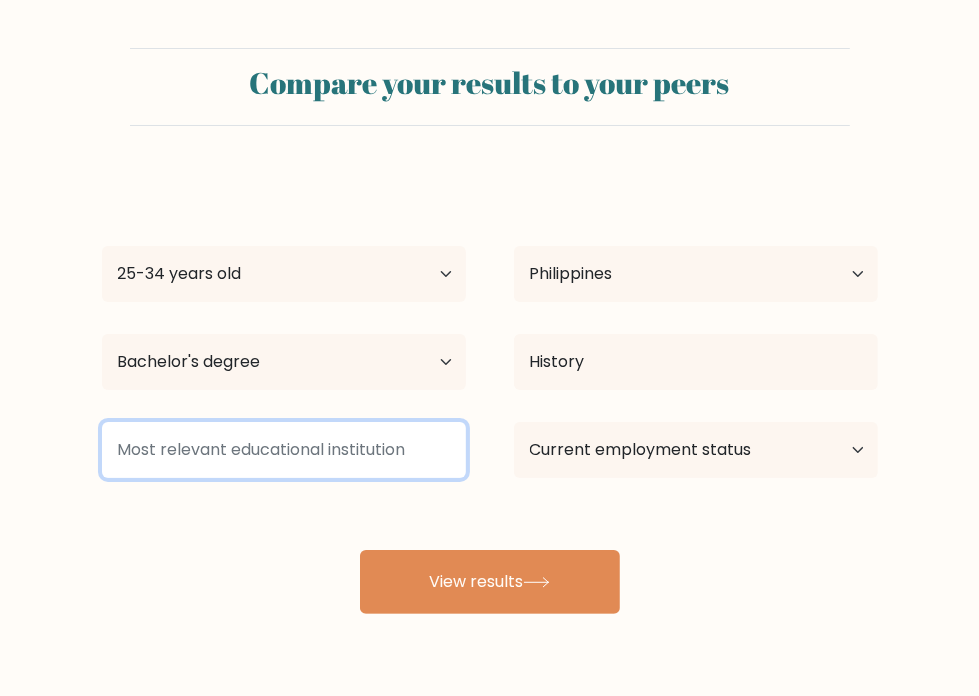 click at bounding box center (284, 450) 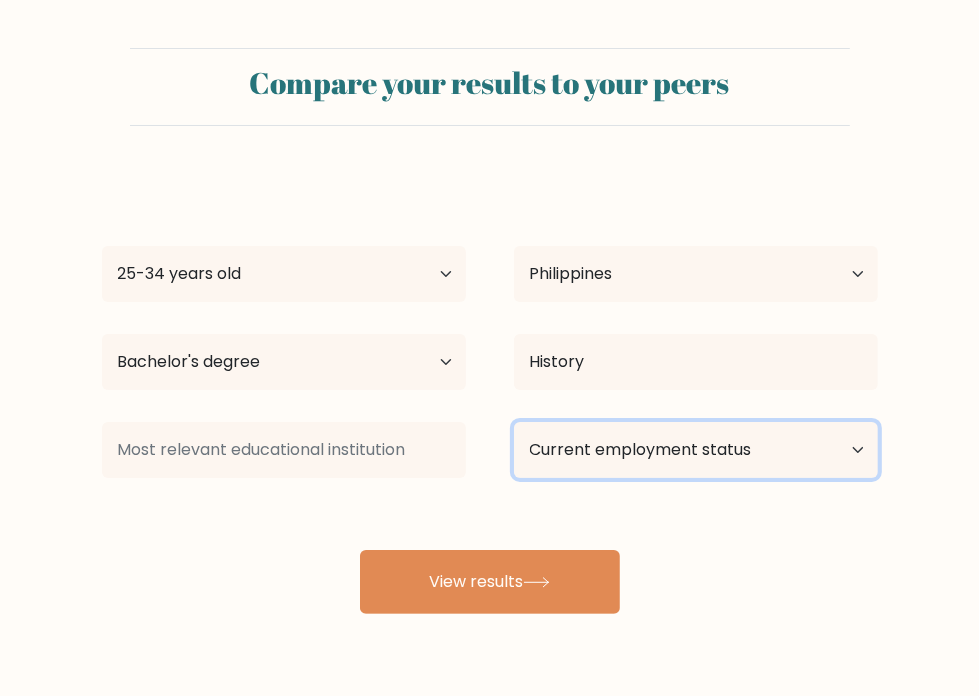 click on "Current employment status
Employed
Student
Retired
Other / prefer not to answer" at bounding box center (696, 450) 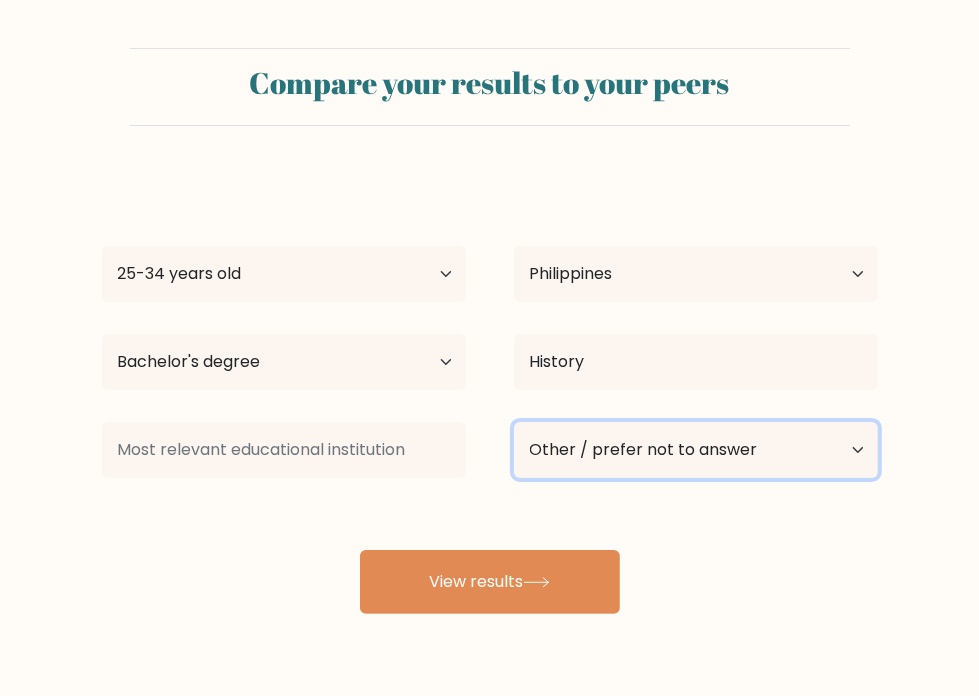 click on "Current employment status
Employed
Student
Retired
Other / prefer not to answer" at bounding box center [696, 450] 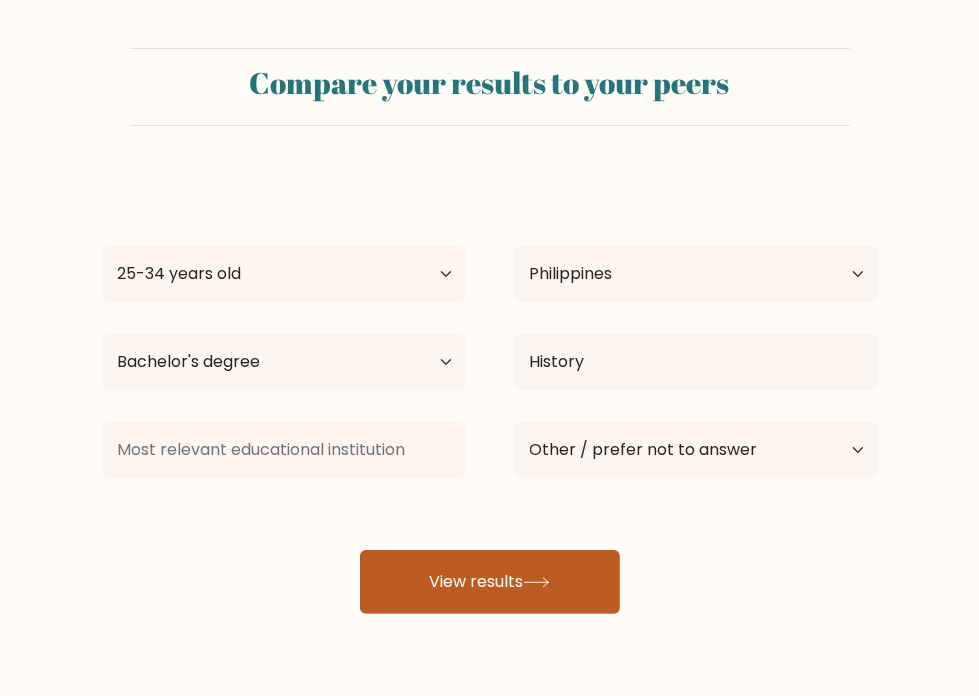 click on "View results" at bounding box center (490, 582) 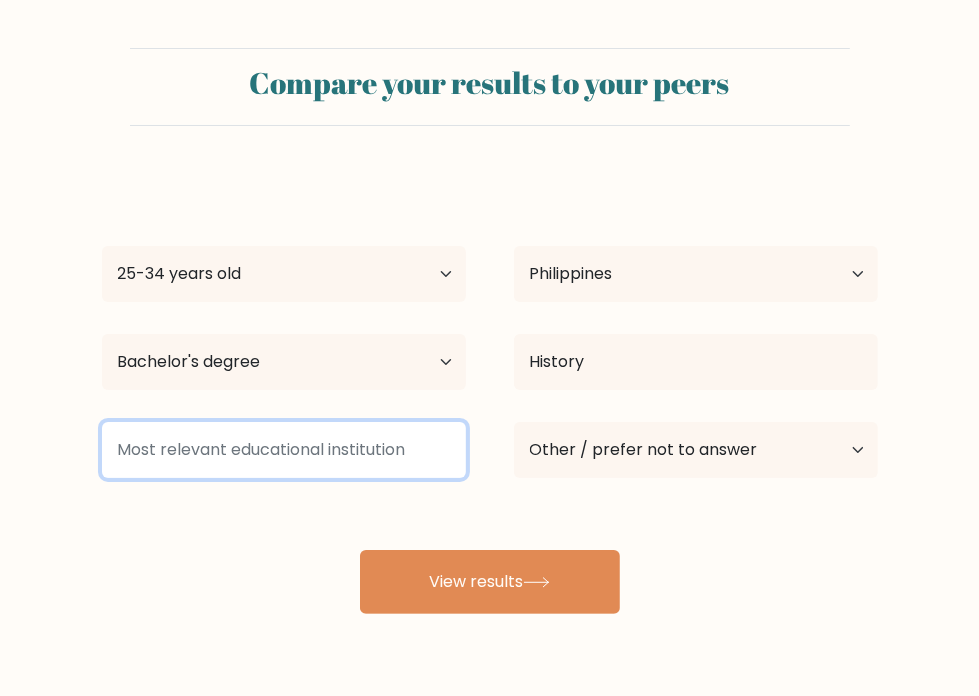 click at bounding box center (284, 450) 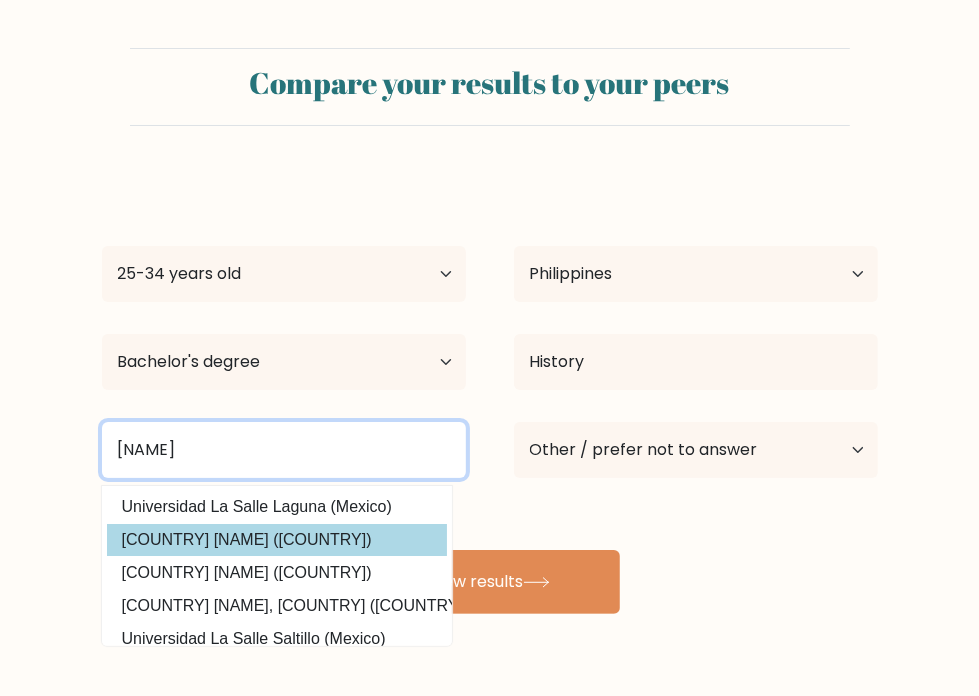 scroll, scrollTop: 195, scrollLeft: 0, axis: vertical 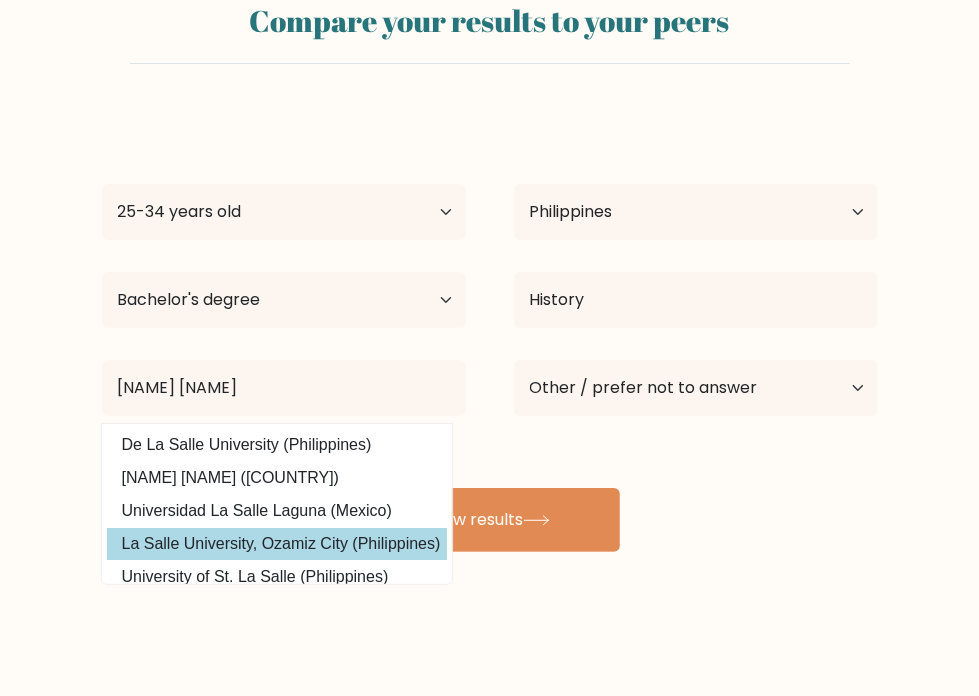 click on "La Salle University, Ozamiz City (Philippines)" at bounding box center (277, 544) 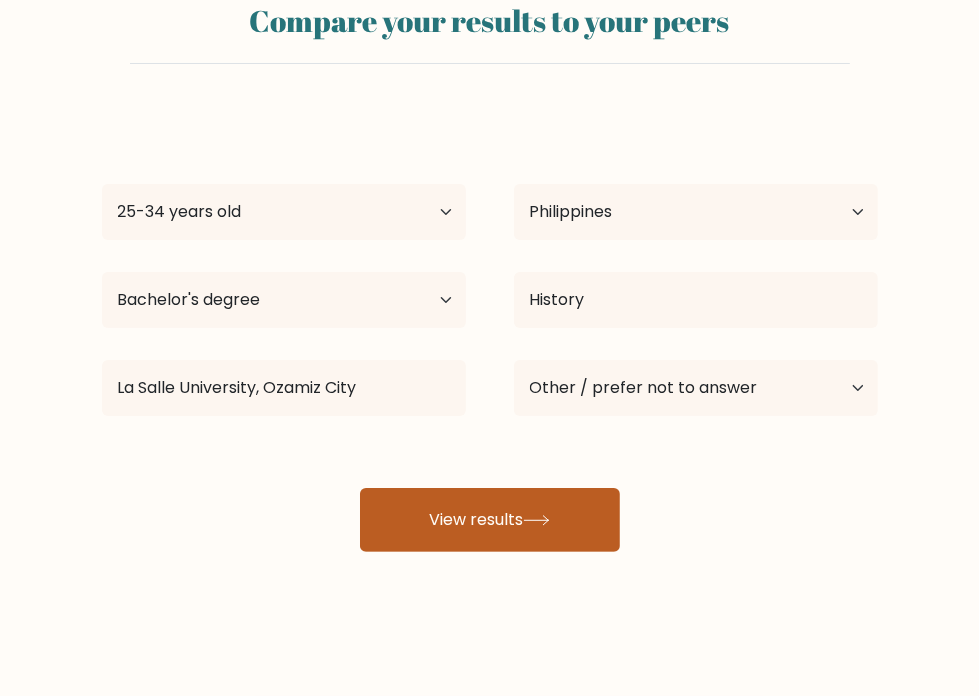 click on "View results" at bounding box center [490, 520] 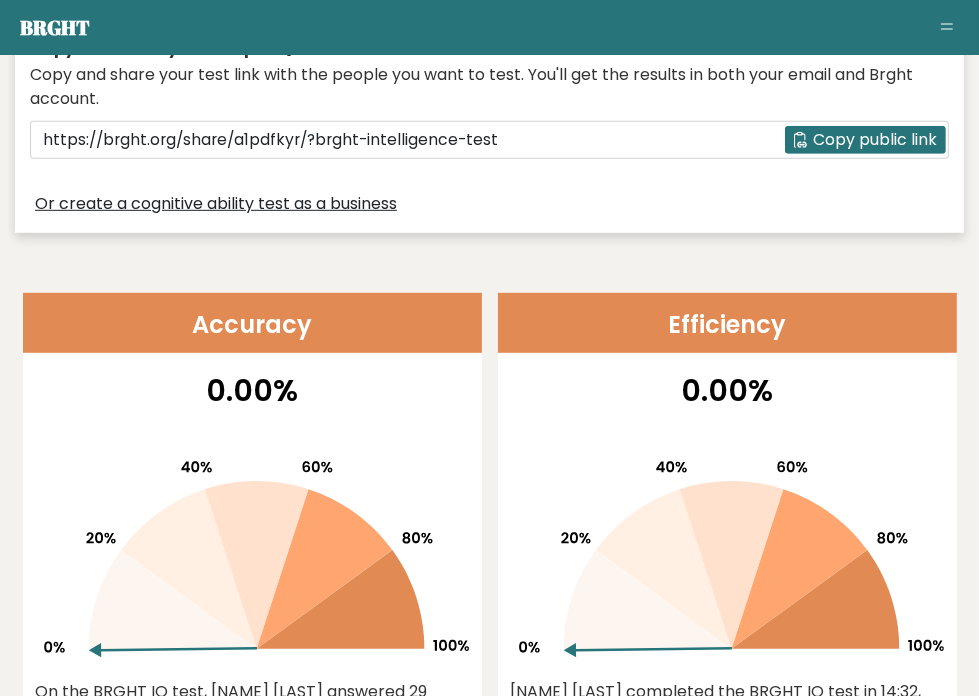 scroll, scrollTop: 0, scrollLeft: 0, axis: both 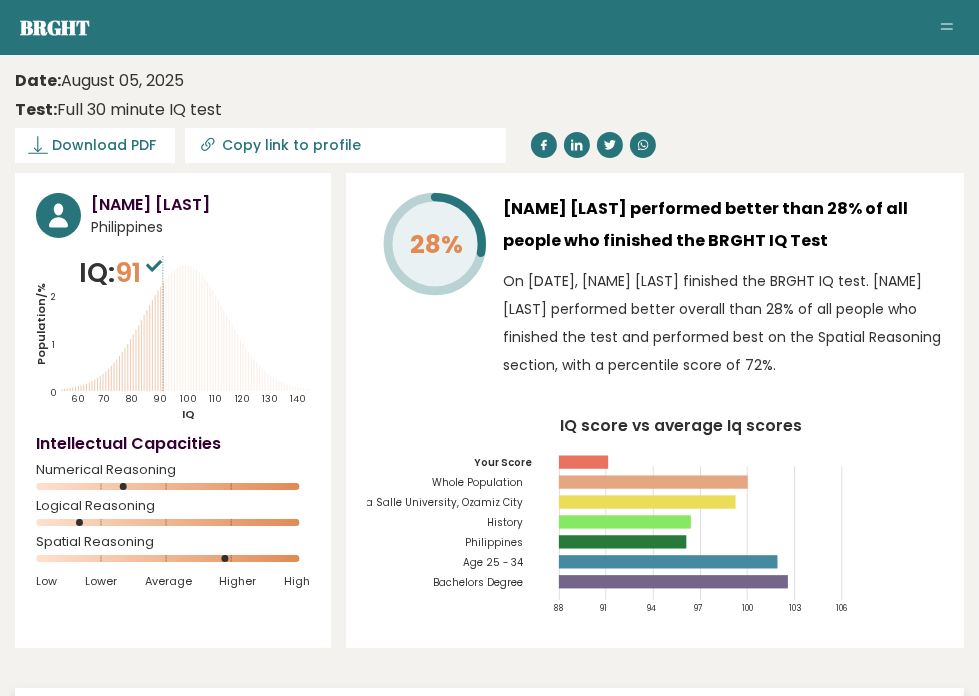 click on "Brght
AE
[NAME] [LAST]
None
Retake test
Test others
Test Results" at bounding box center (489, 27) 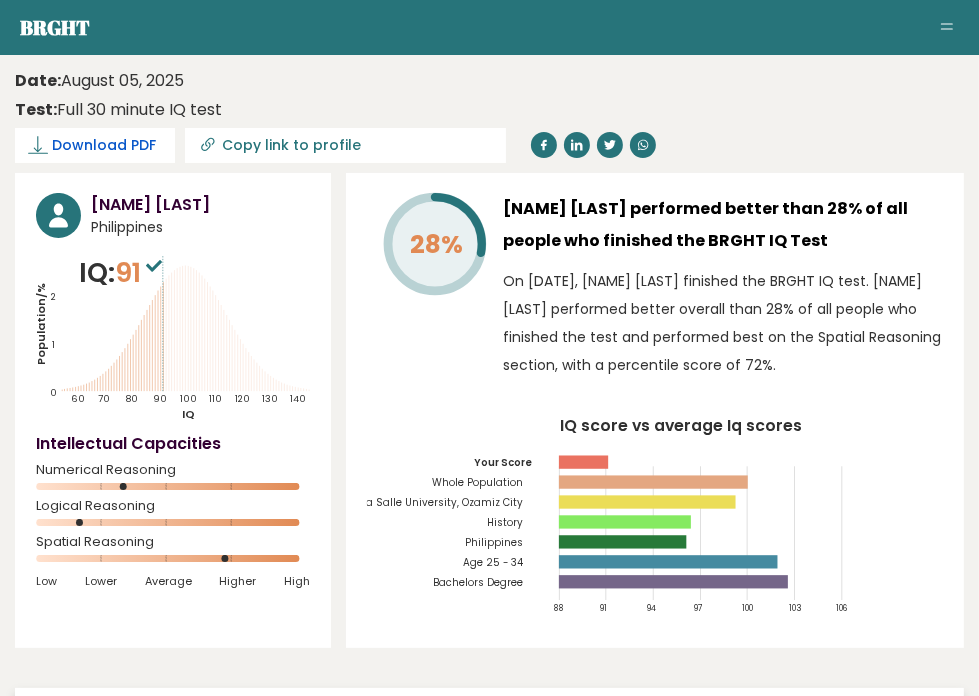 click on "Download PDF" at bounding box center (104, 145) 